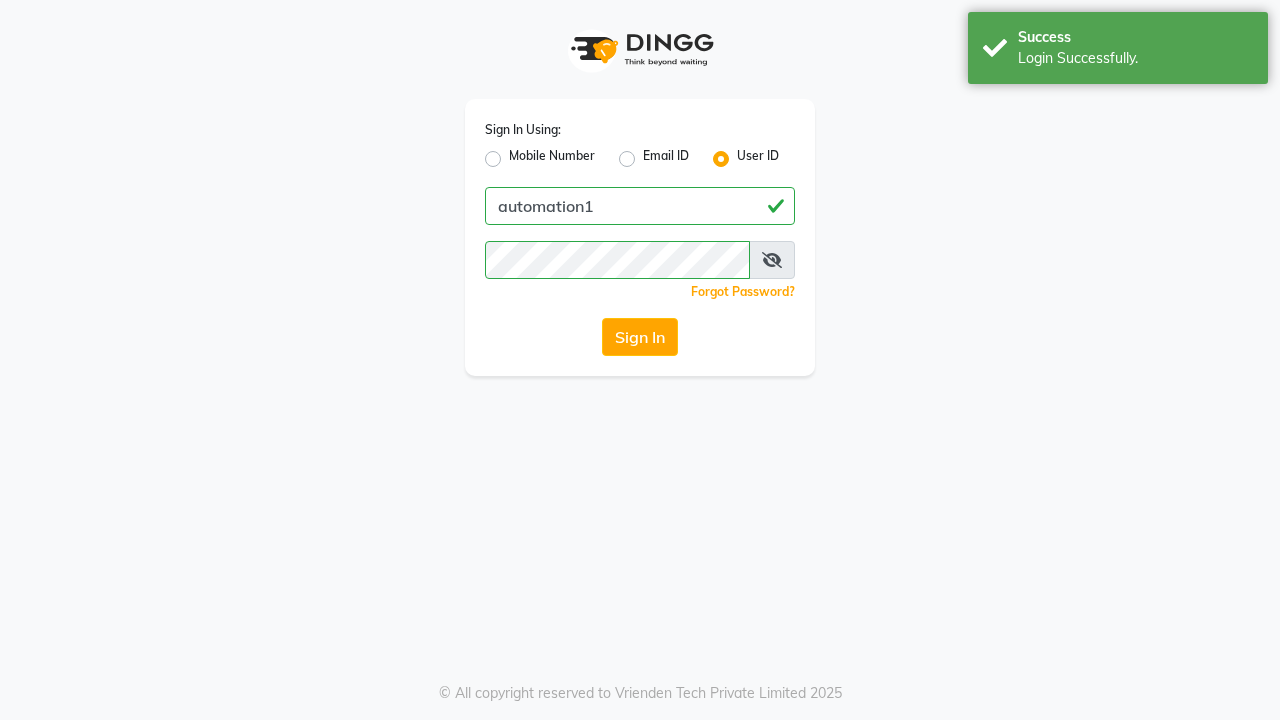 scroll, scrollTop: 0, scrollLeft: 0, axis: both 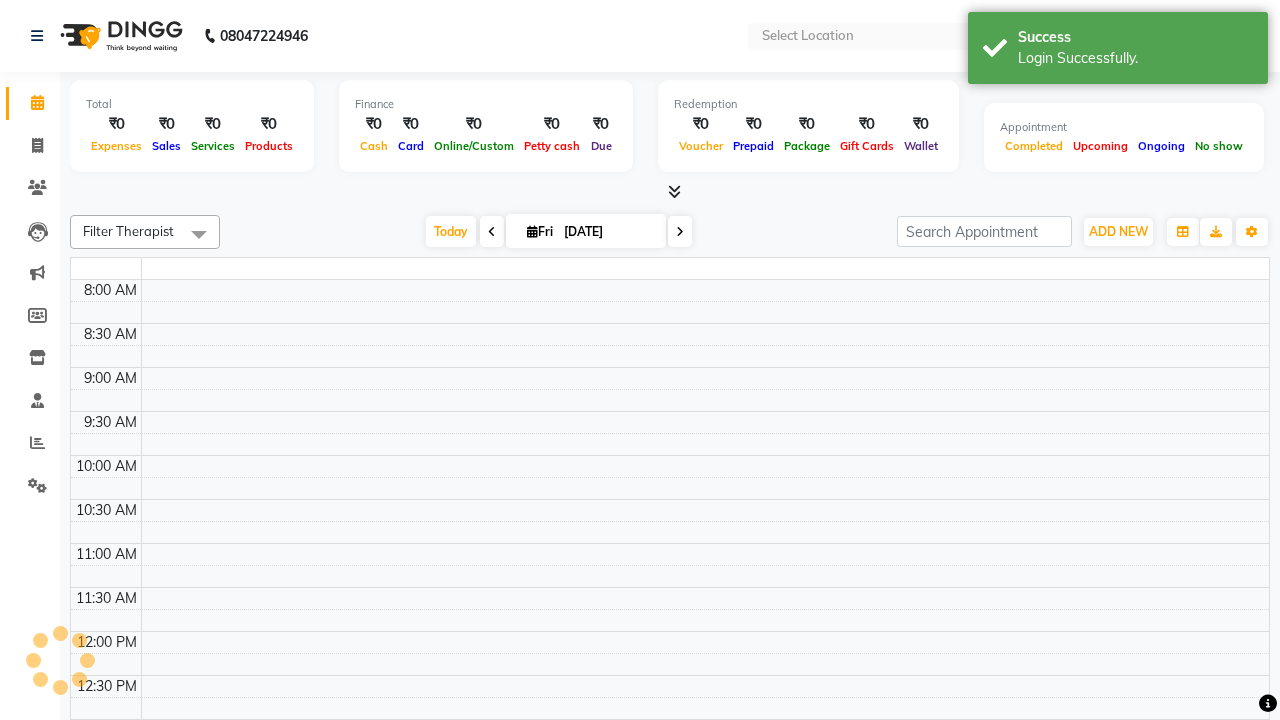 select on "en" 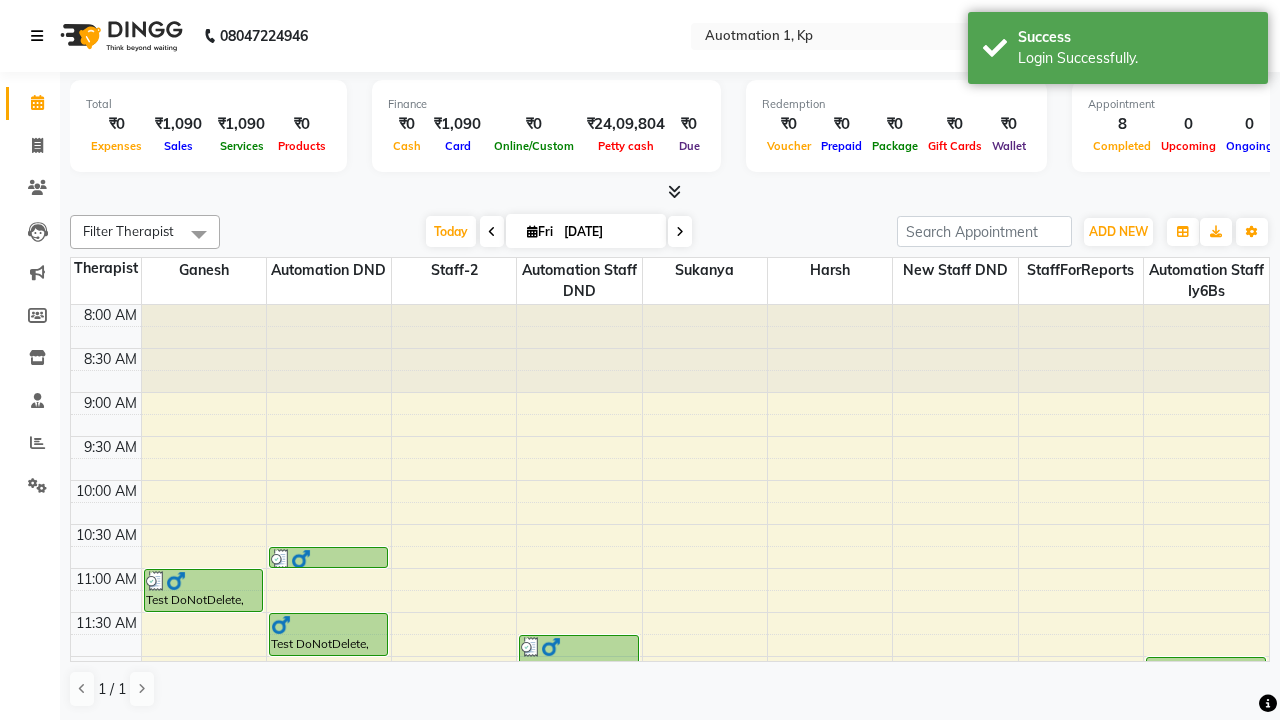 click at bounding box center [37, 36] 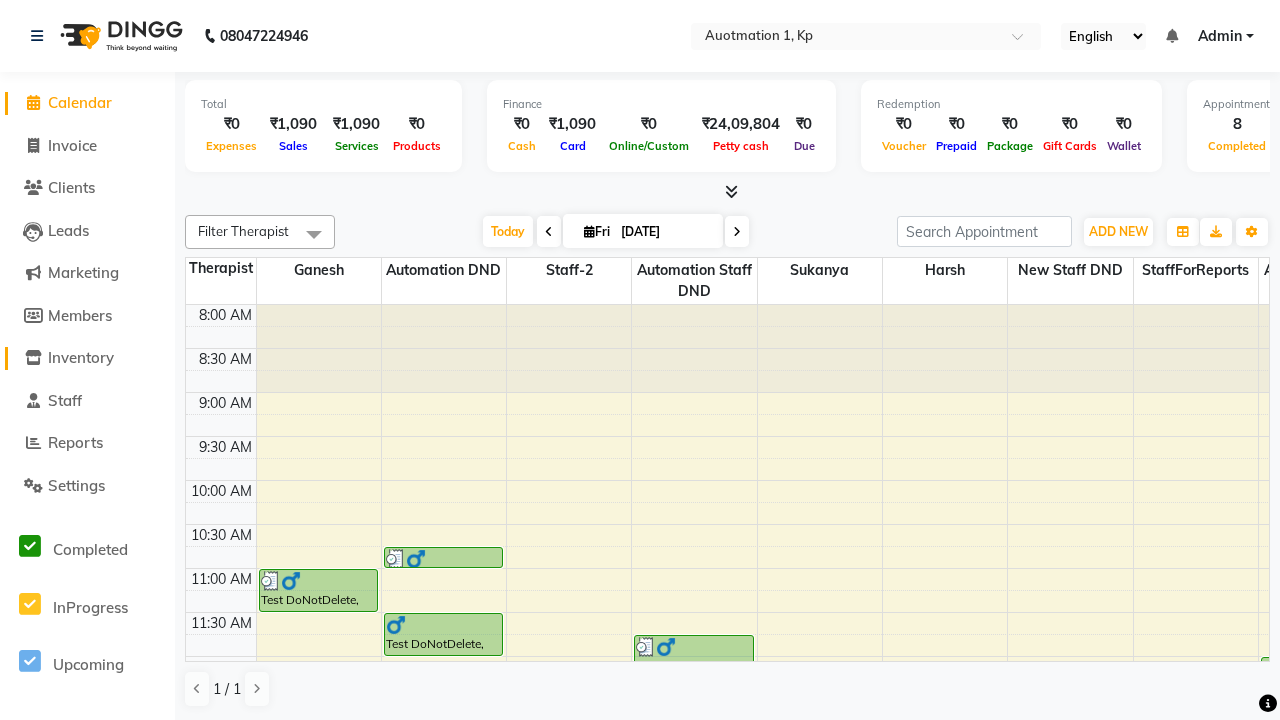 click on "Inventory" 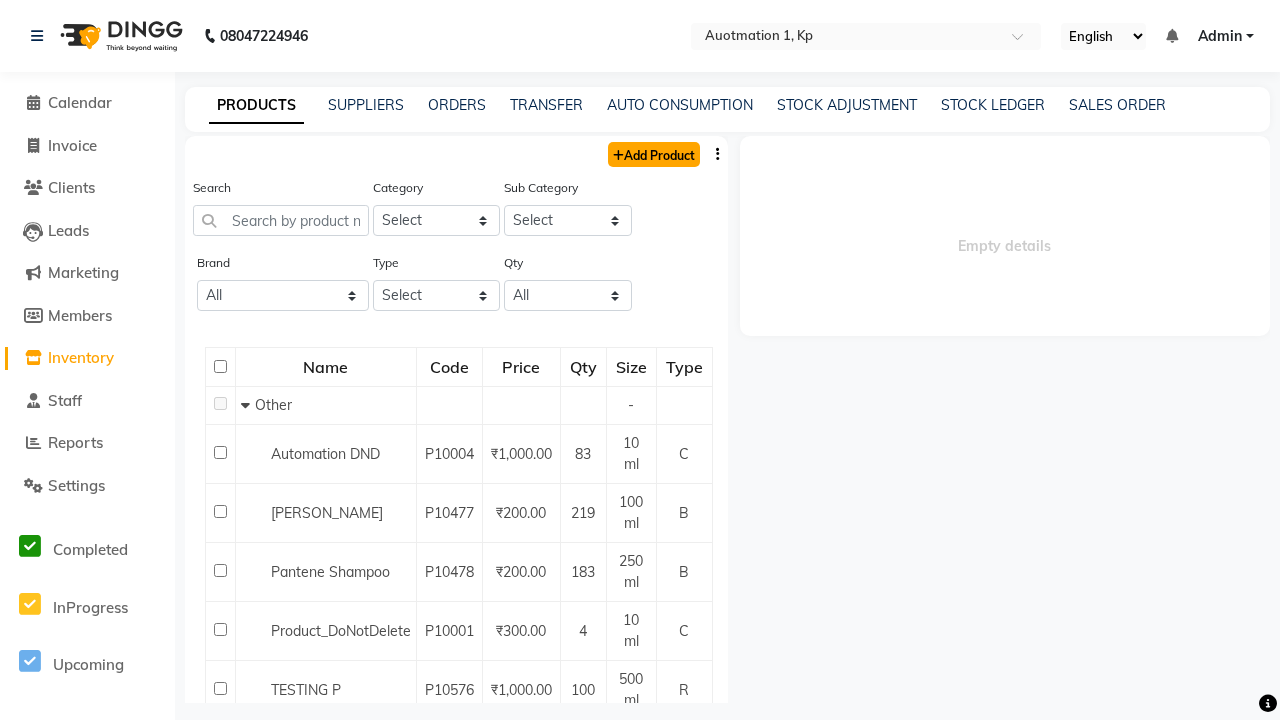 click on "Add Product" 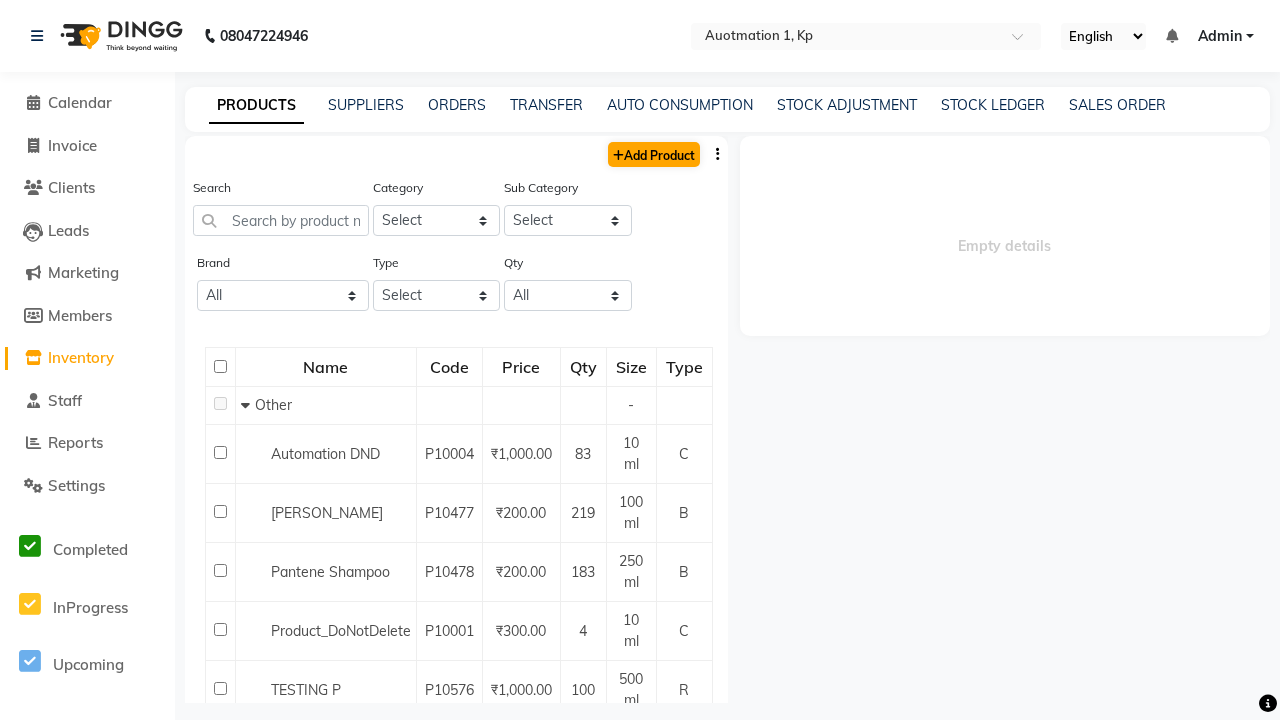 select on "true" 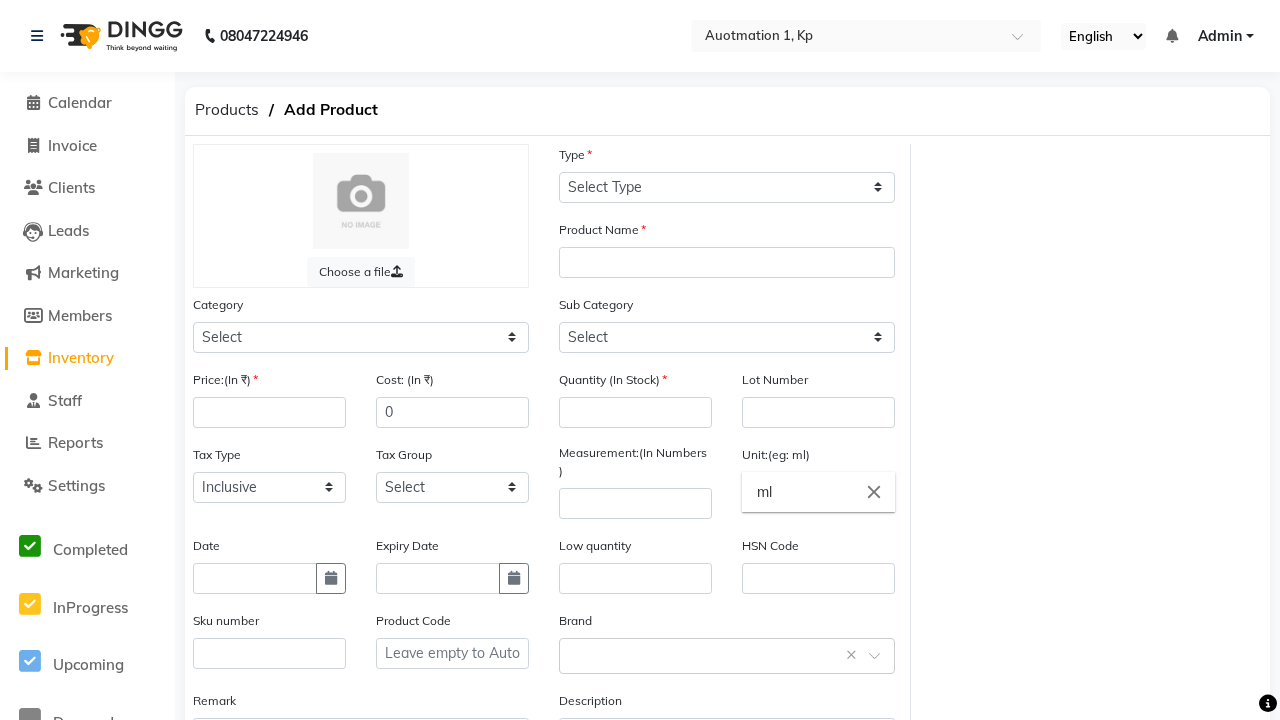 select on "C" 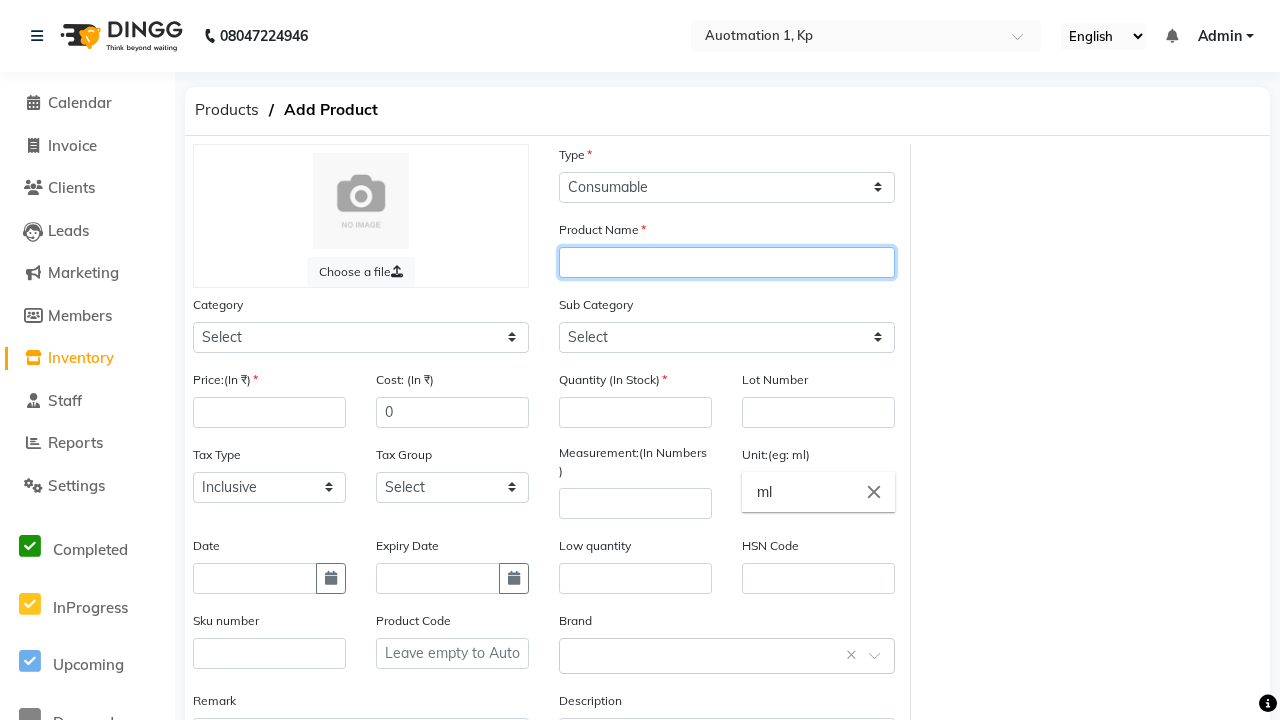 type on "Automation Product A96qf" 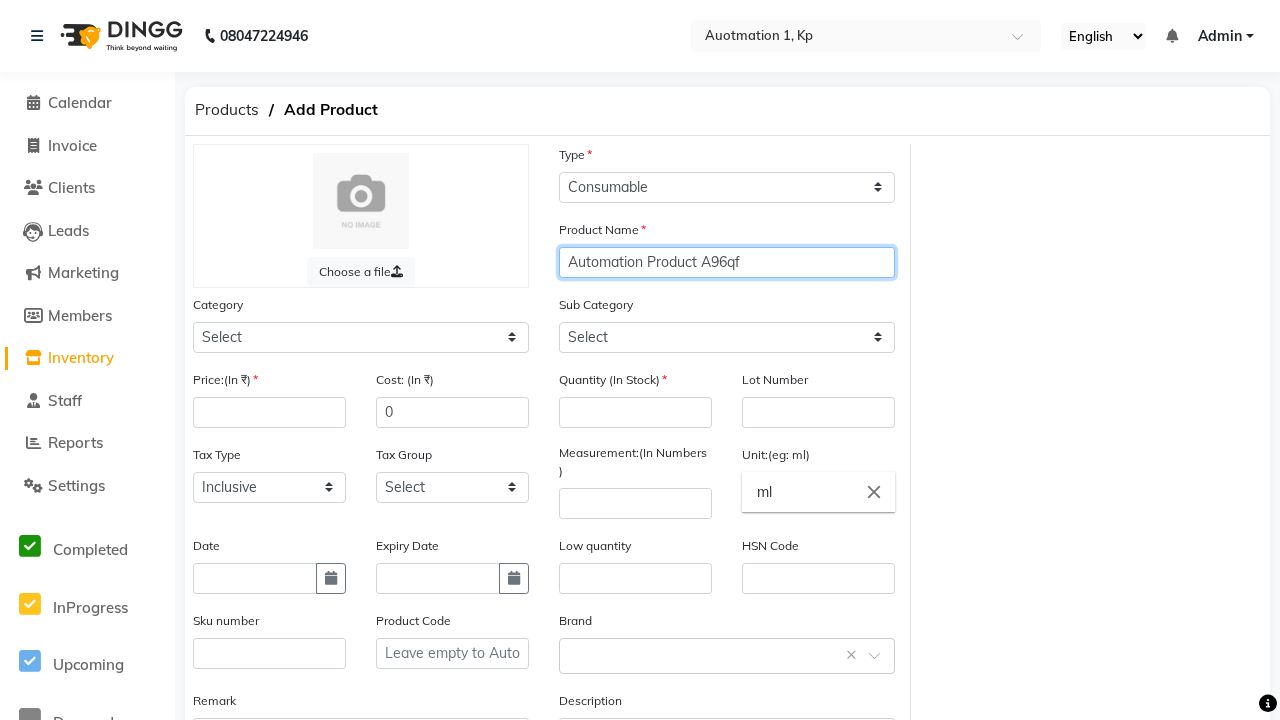 select on "44502000" 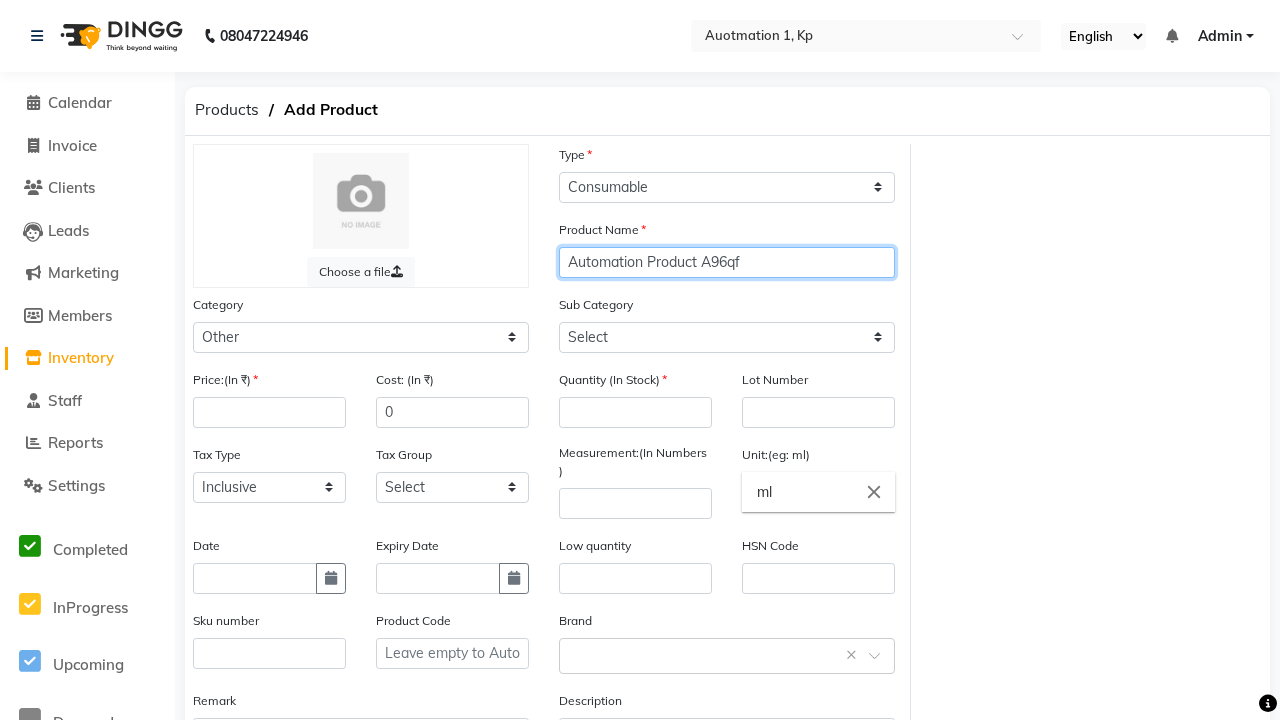 type on "Automation Product A96qf" 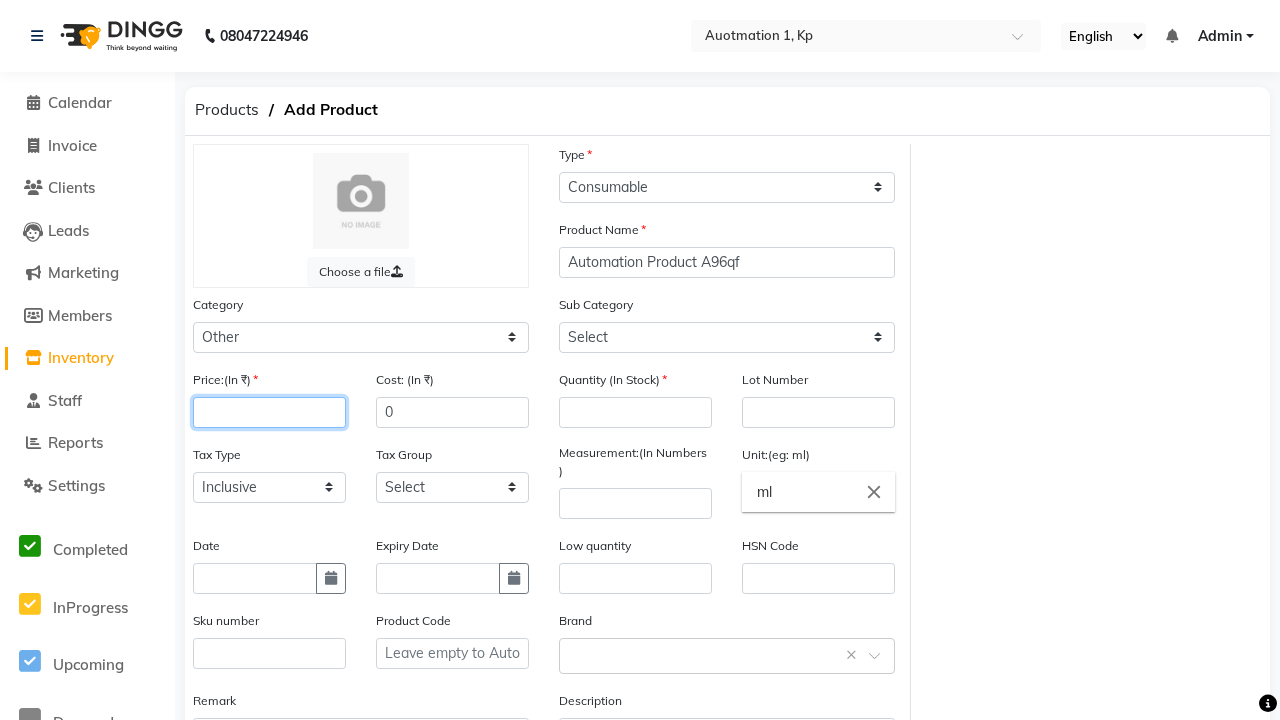 type on "100" 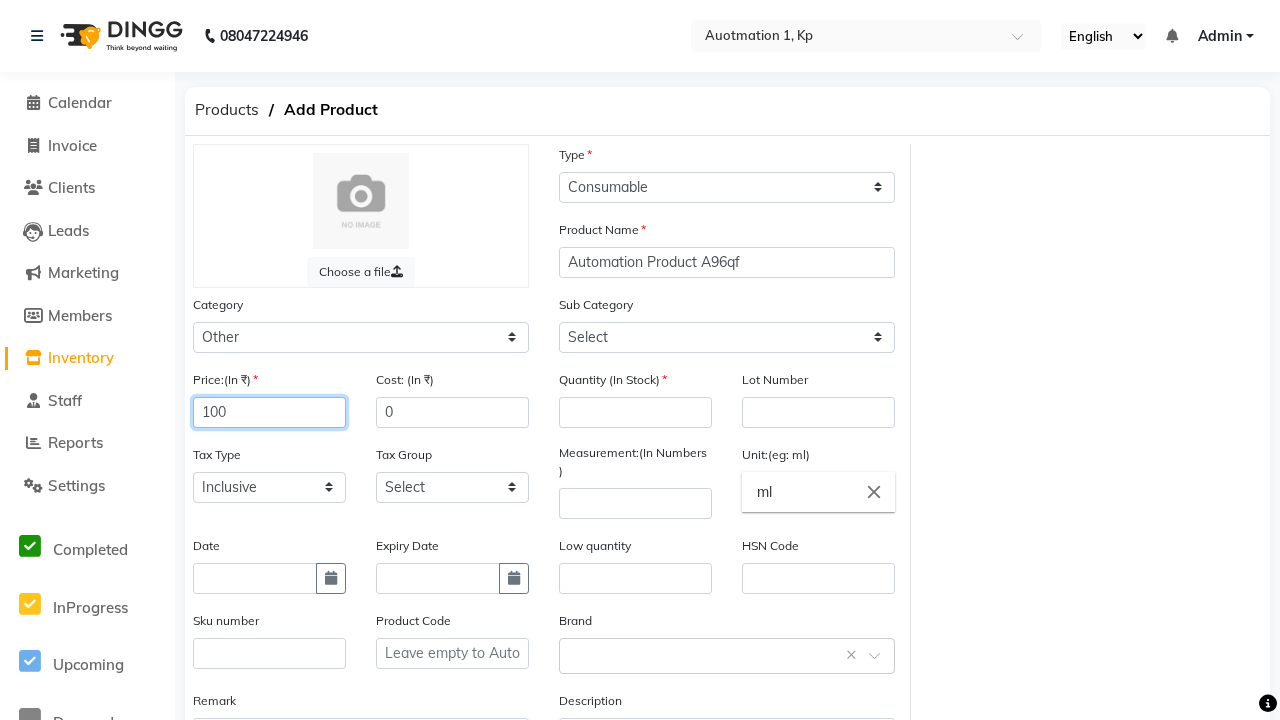 select on "44502001" 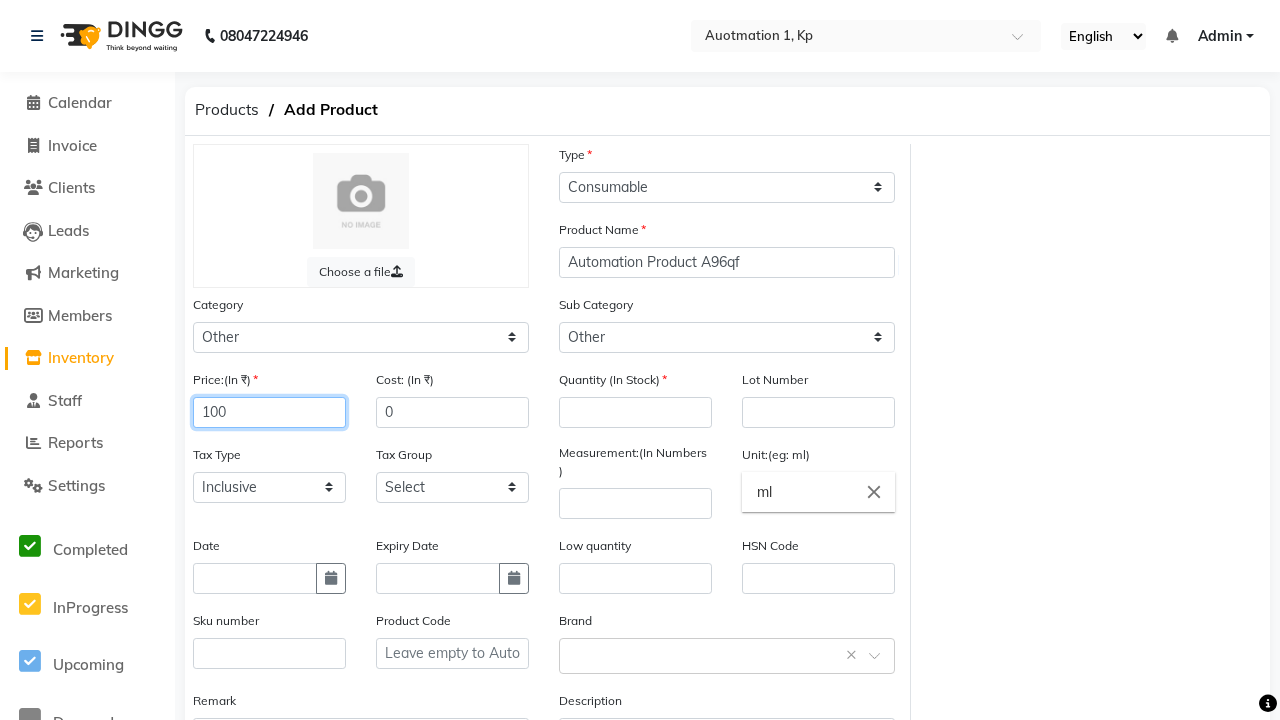 type on "100" 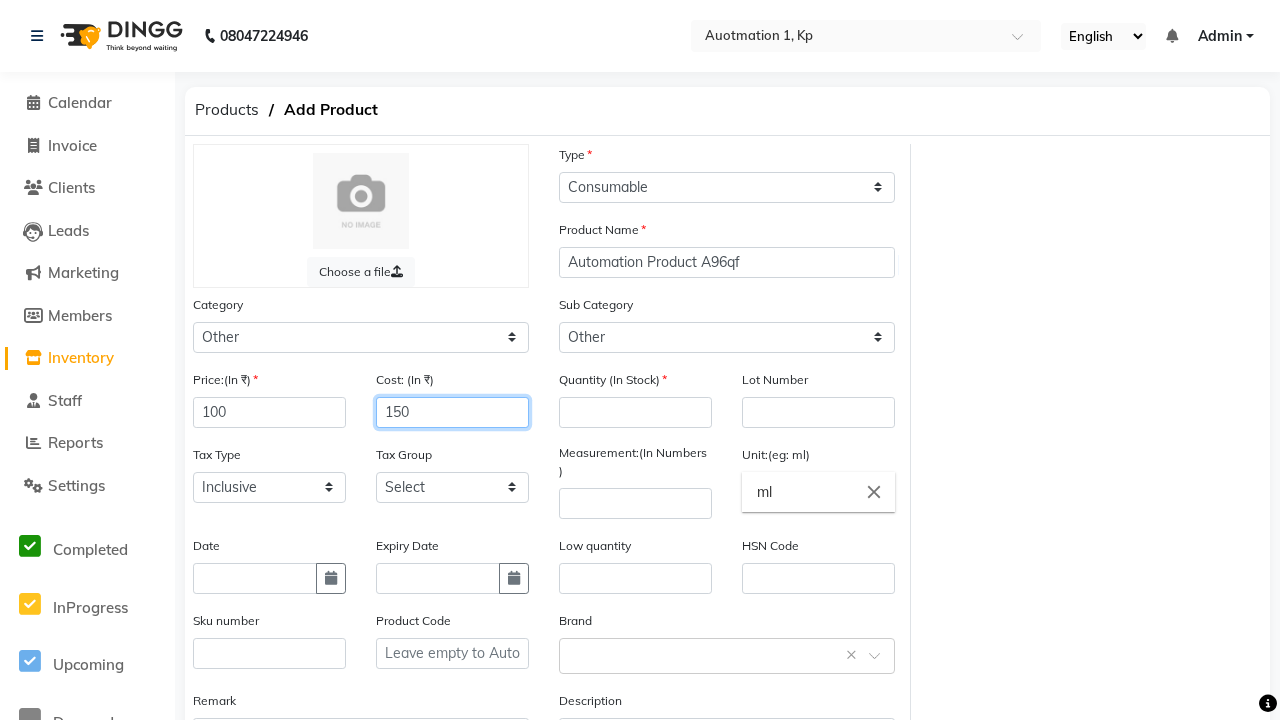type on "150" 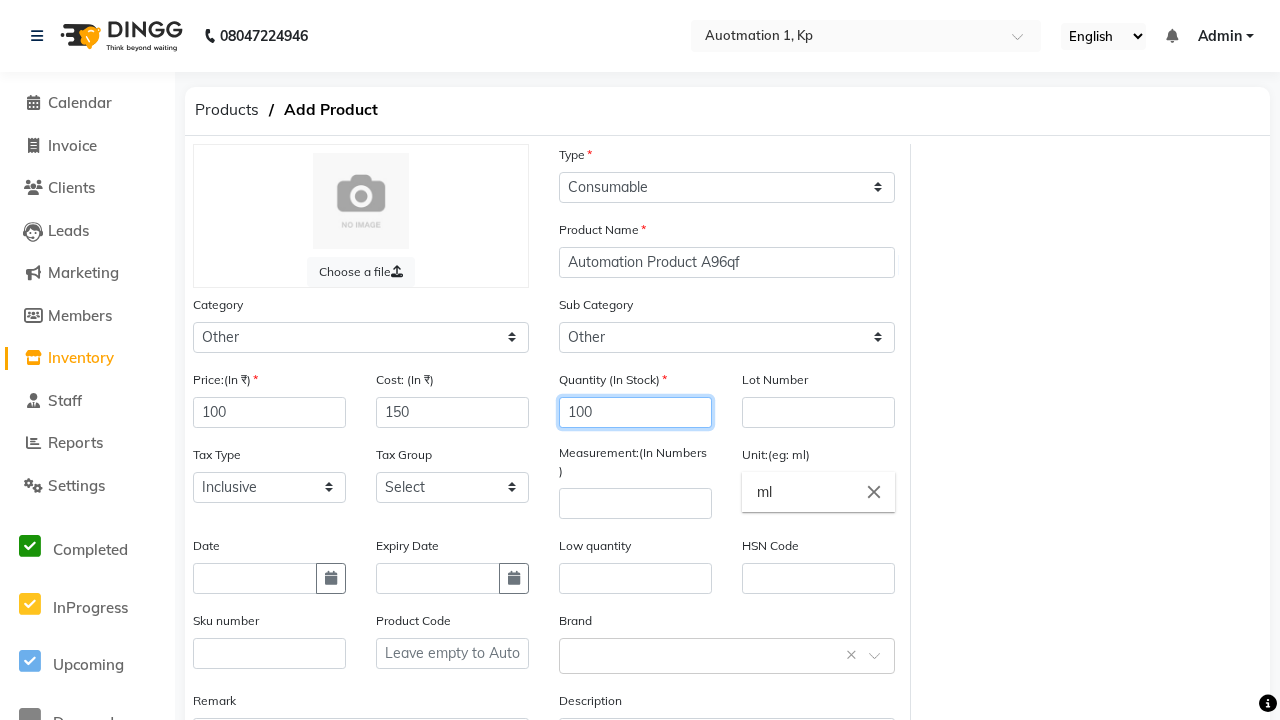 type on "100" 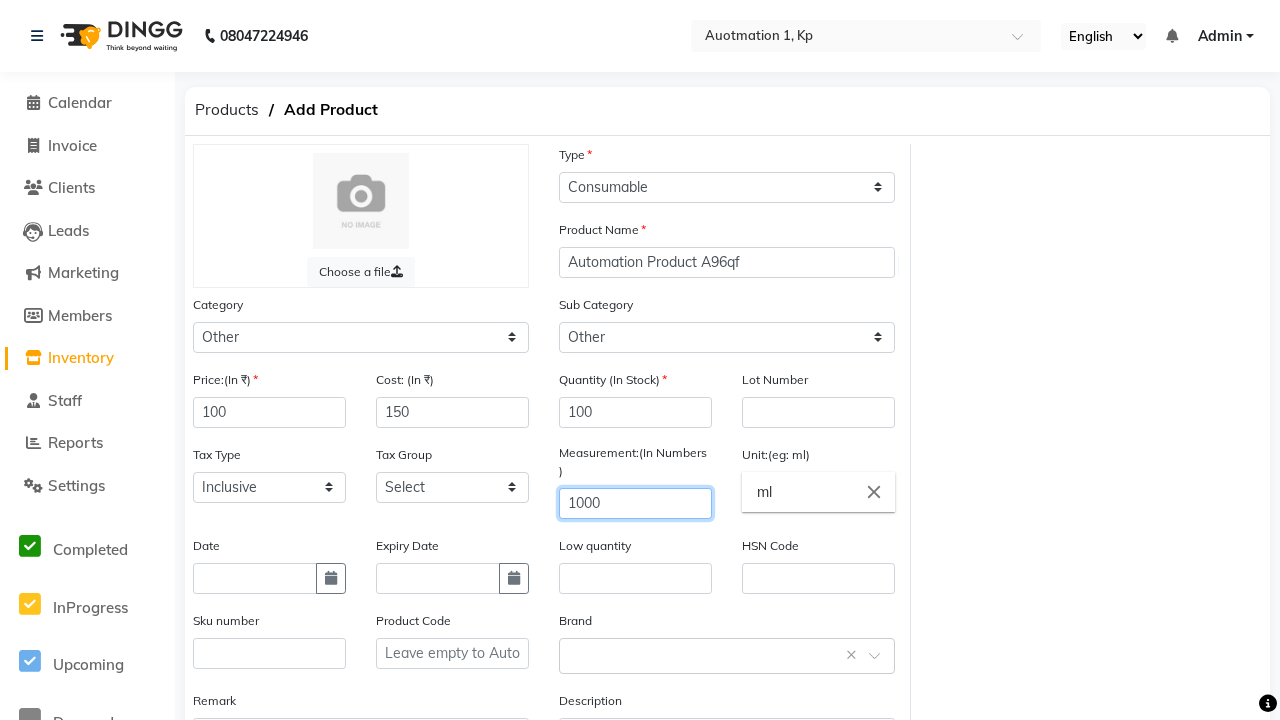 type on "1000" 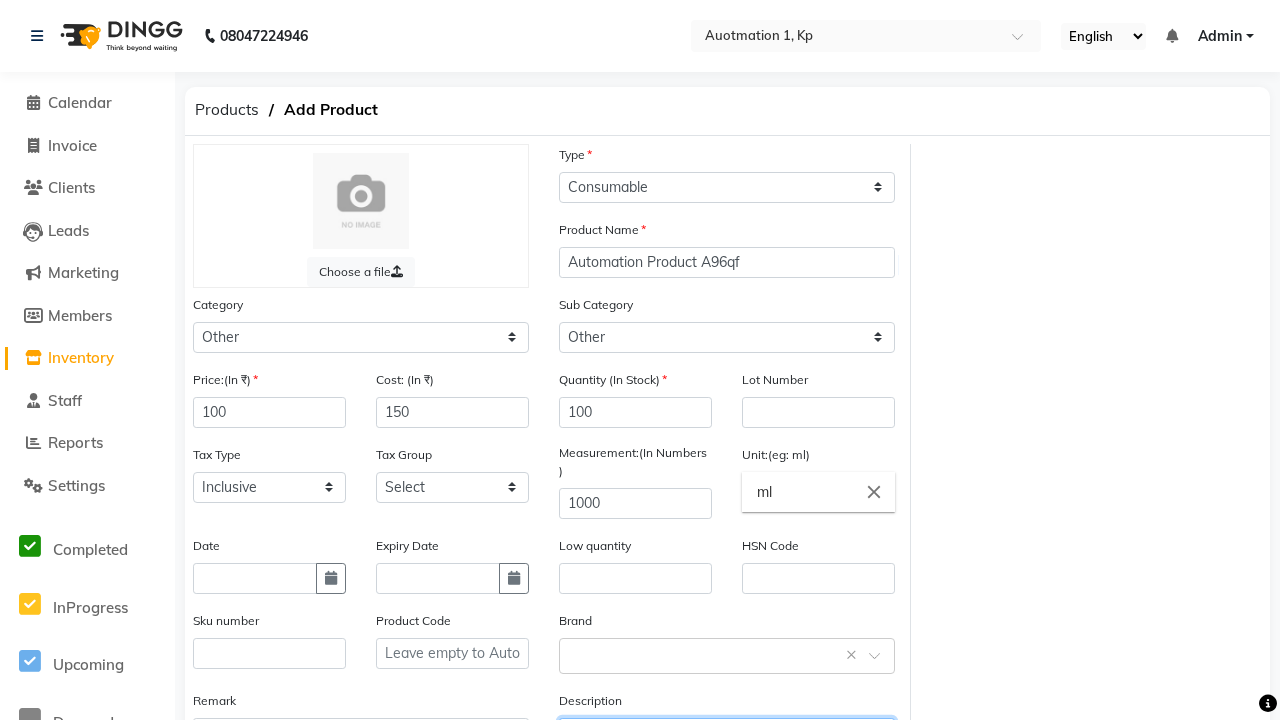 type on "This Product is Created by Automation" 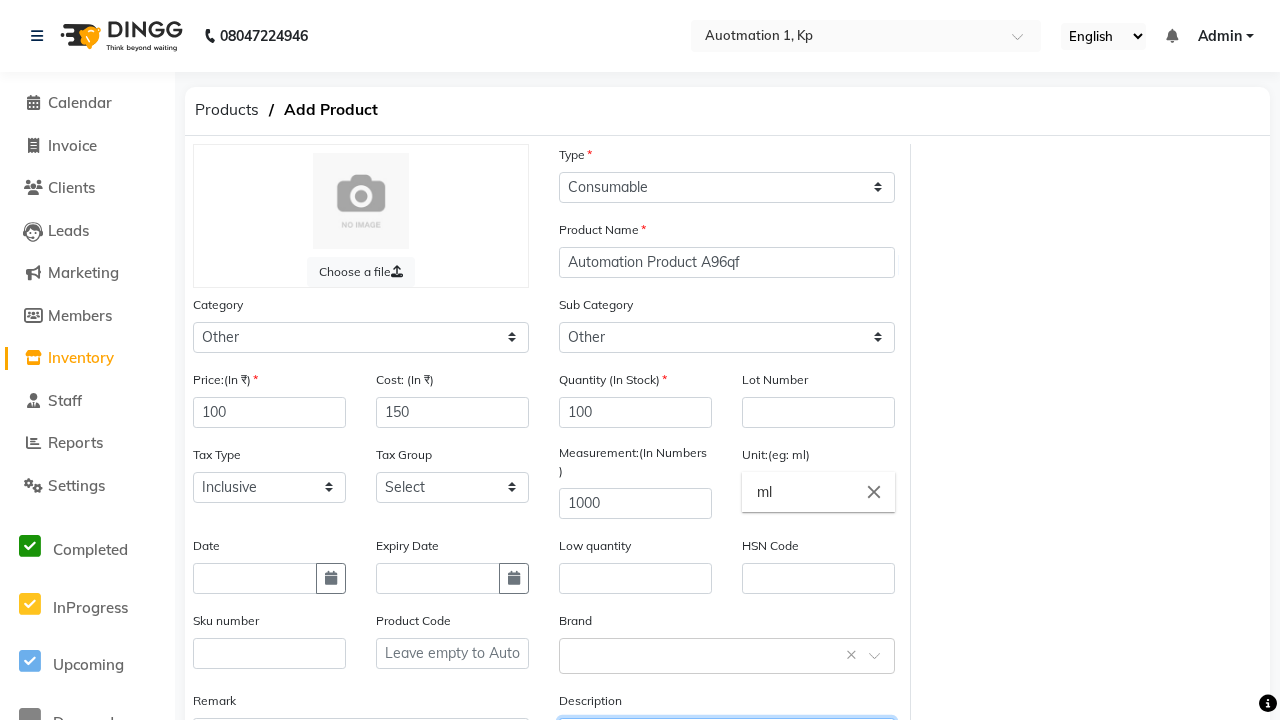 scroll, scrollTop: 22, scrollLeft: 0, axis: vertical 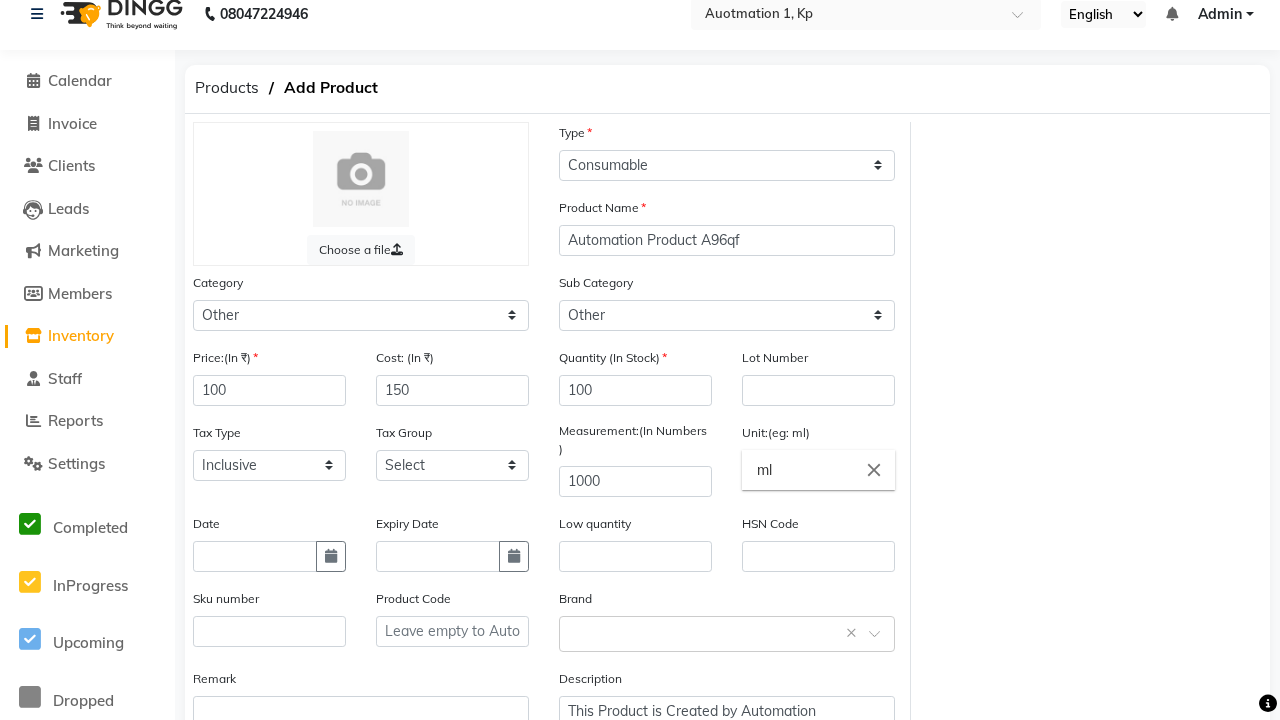 click on "Save" 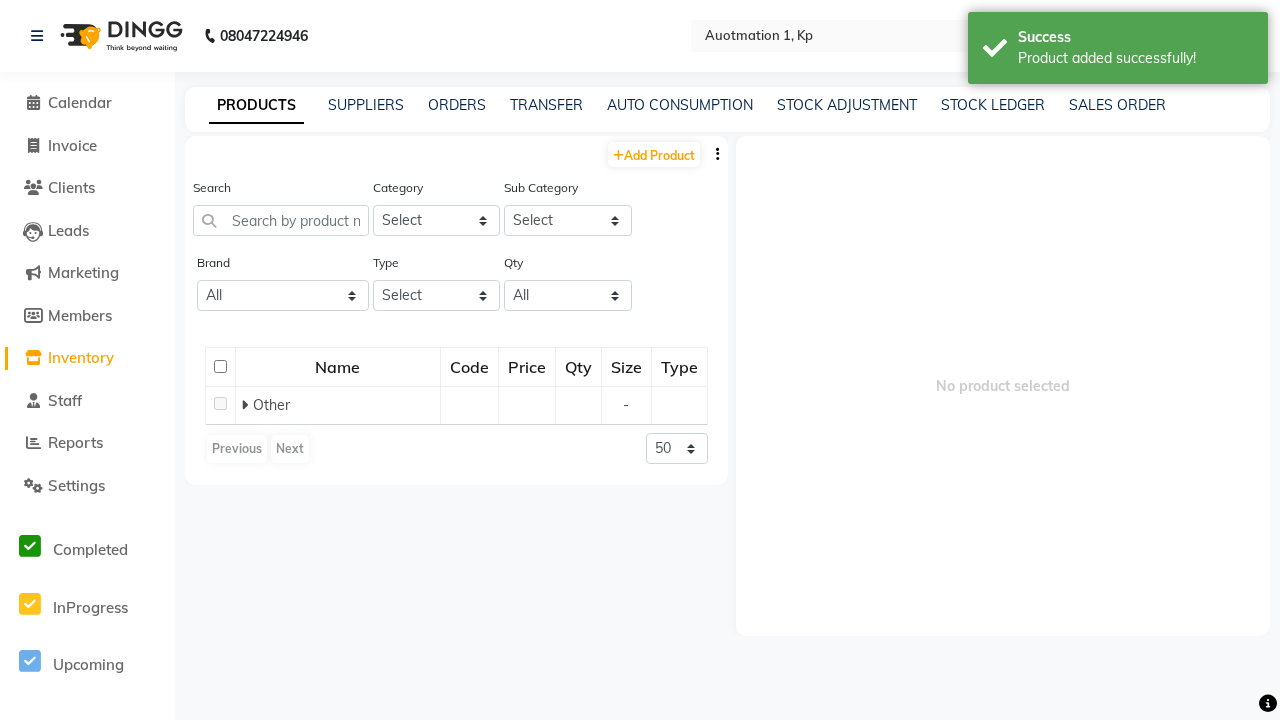 scroll, scrollTop: 0, scrollLeft: 0, axis: both 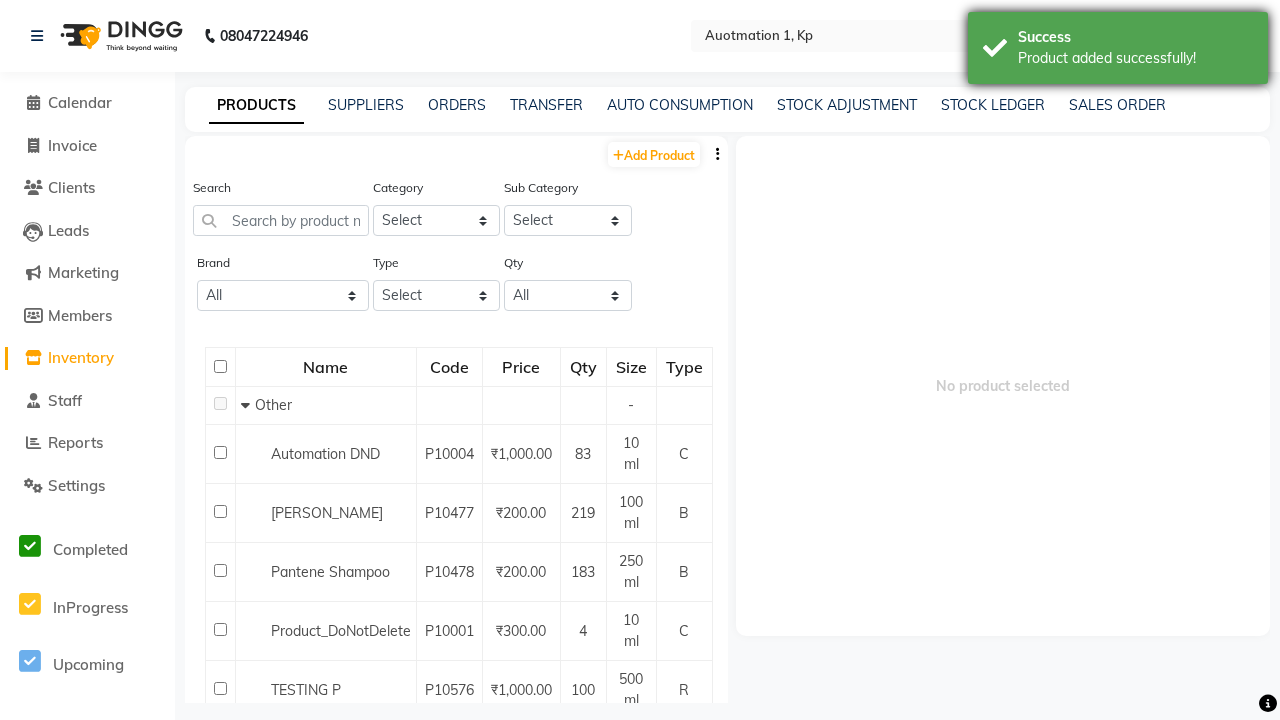 click on "Product added successfully!" at bounding box center (1135, 58) 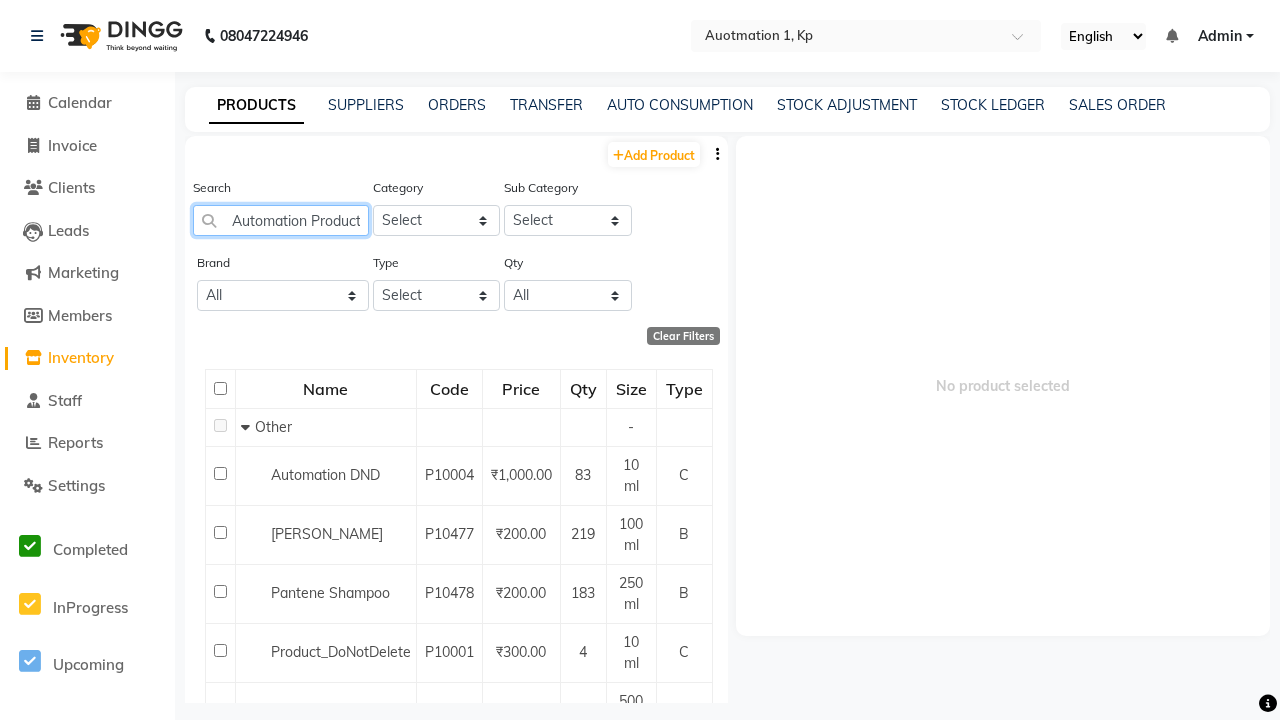 scroll, scrollTop: 0, scrollLeft: 44, axis: horizontal 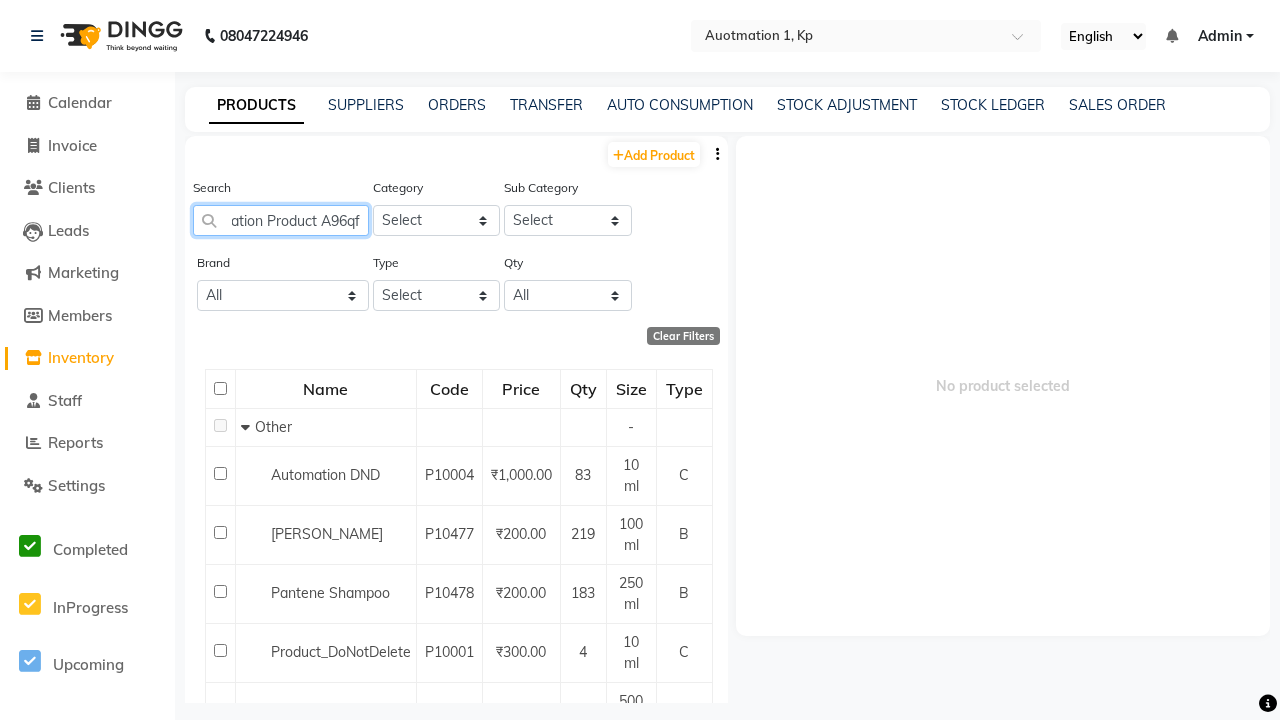 type on "Automation Product A96qf" 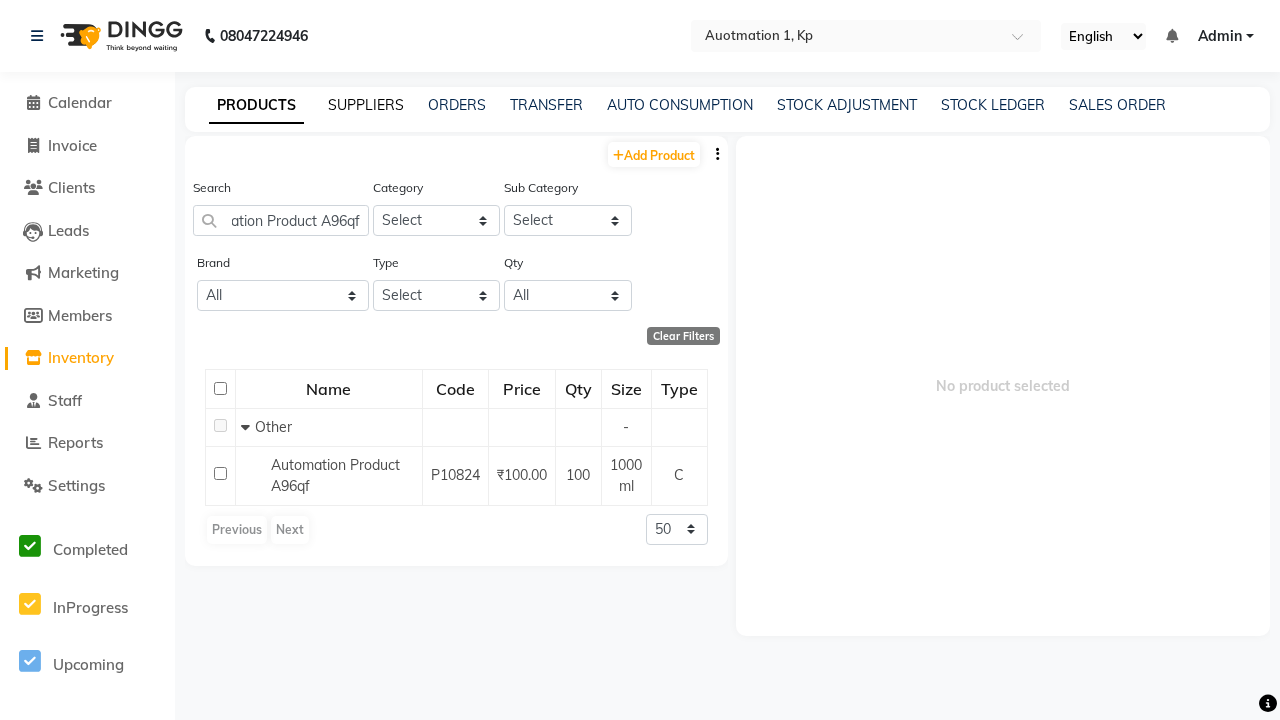 click on "SUPPLIERS" 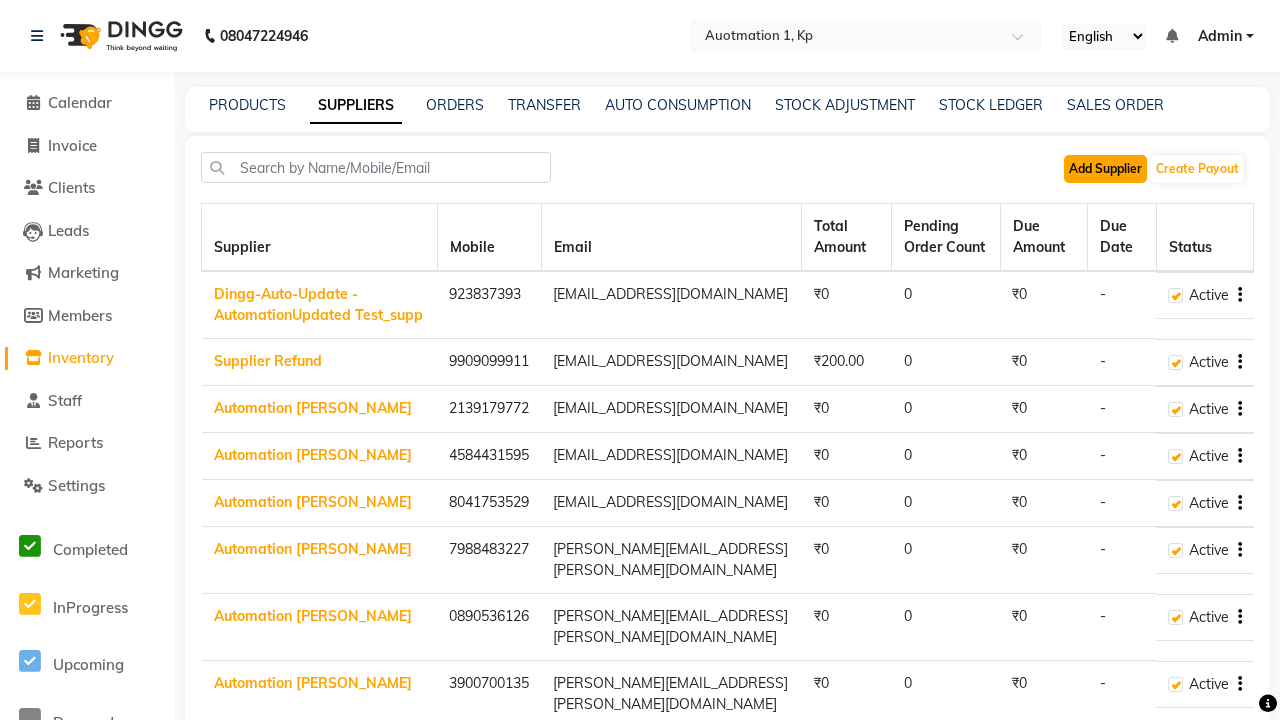 click on "Add Supplier" 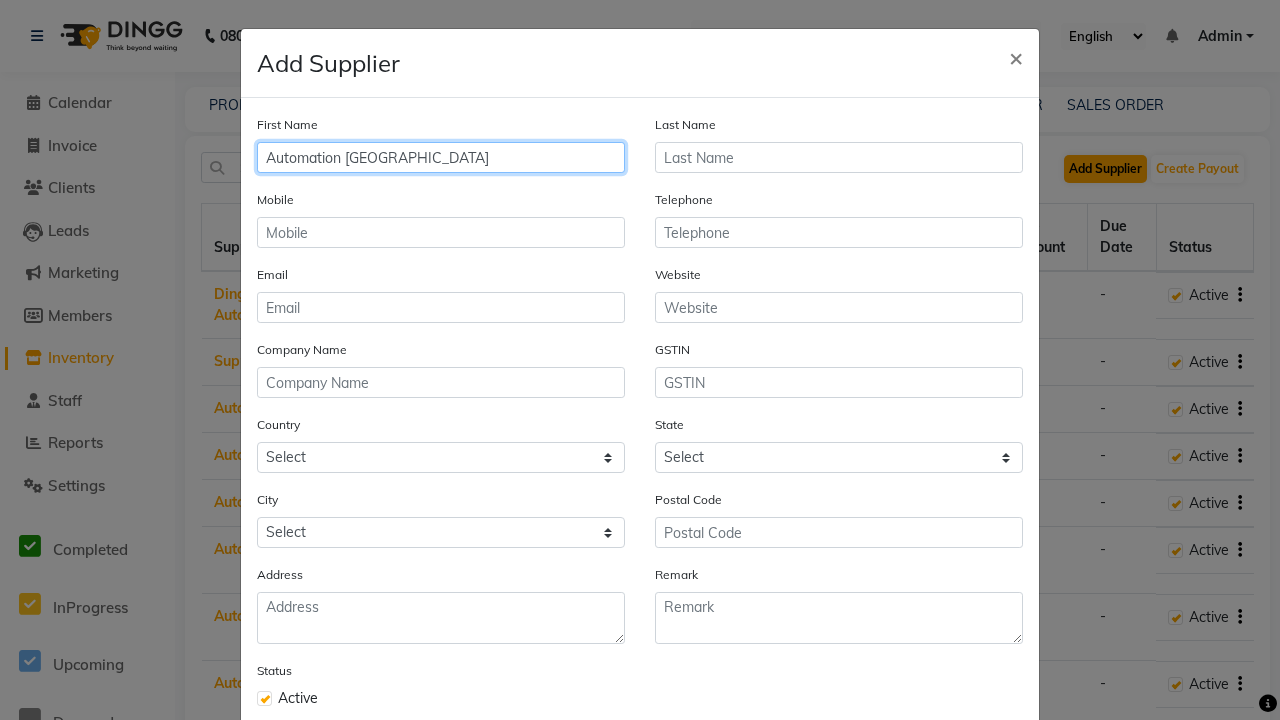 type on "Automation [GEOGRAPHIC_DATA]" 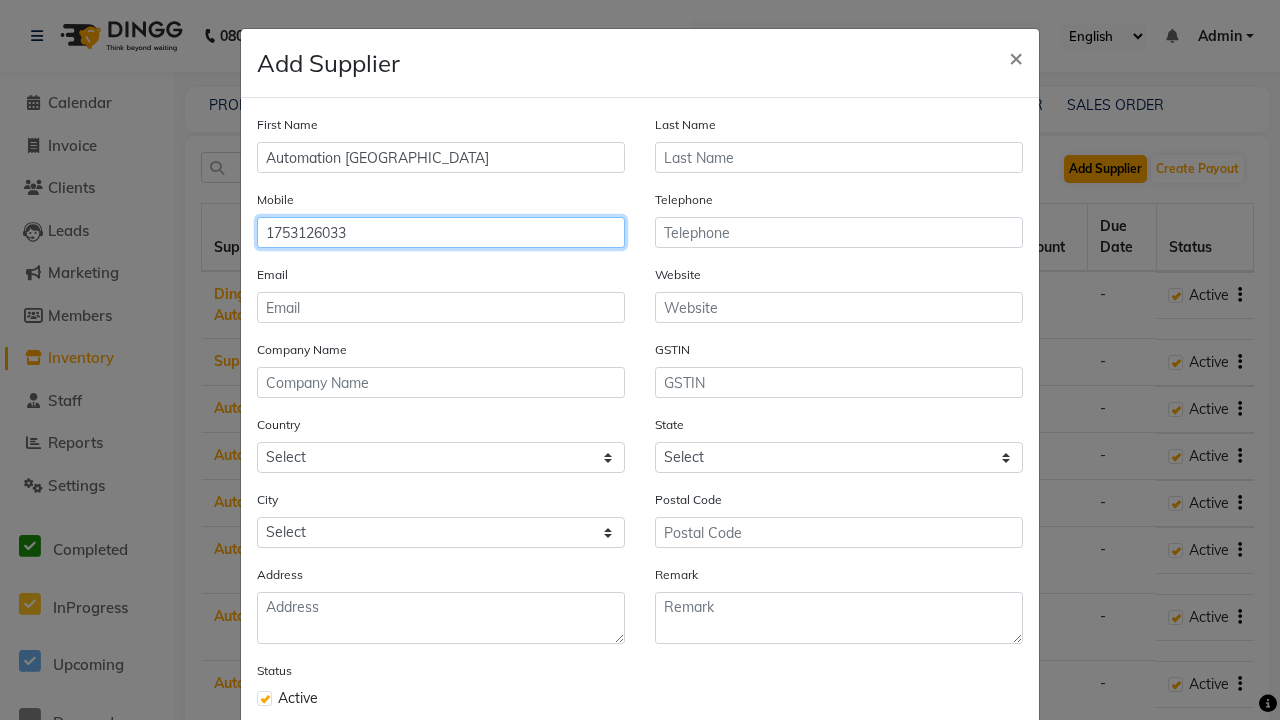 type on "1753126033" 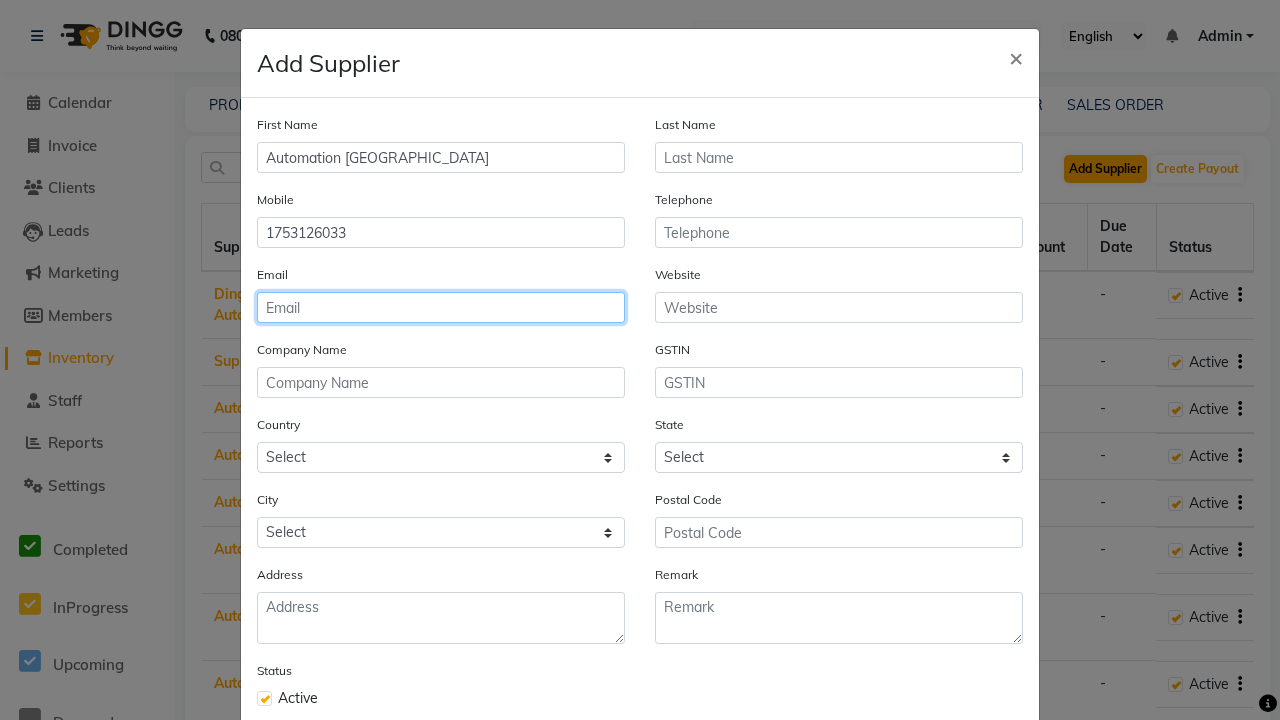 type on "[PERSON_NAME][EMAIL_ADDRESS][PERSON_NAME][DOMAIN_NAME]" 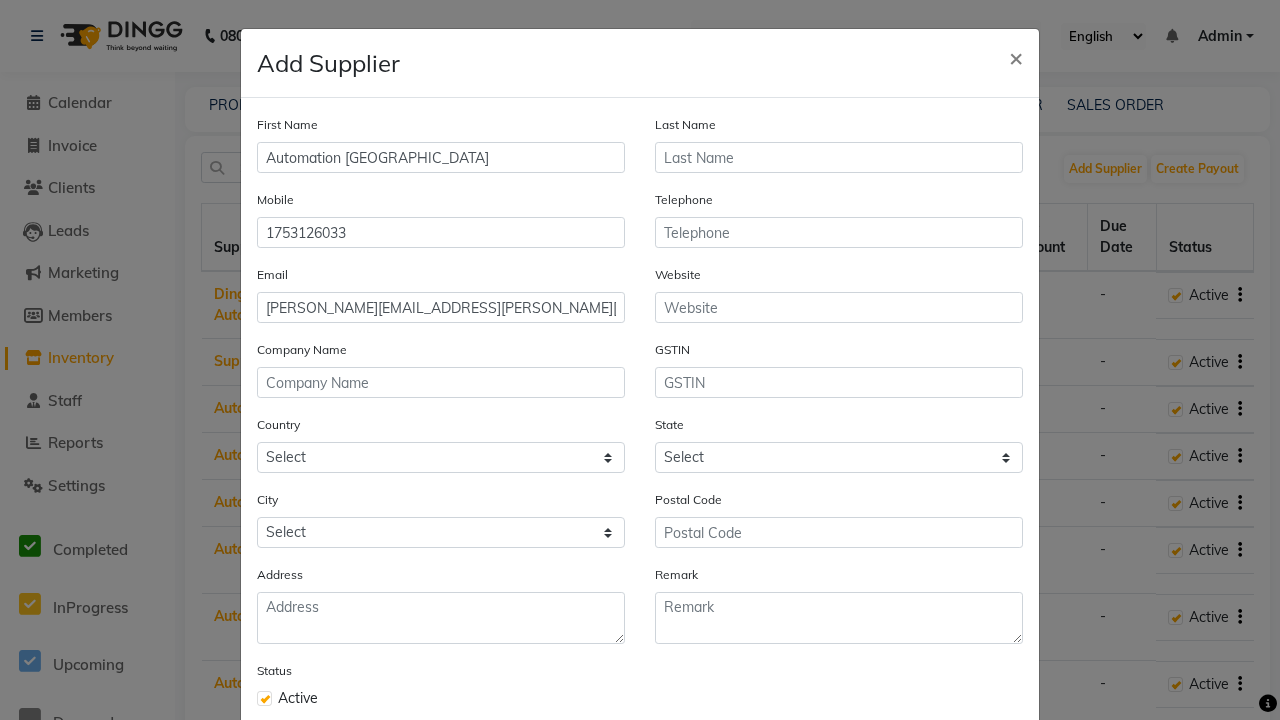 click on "Save" 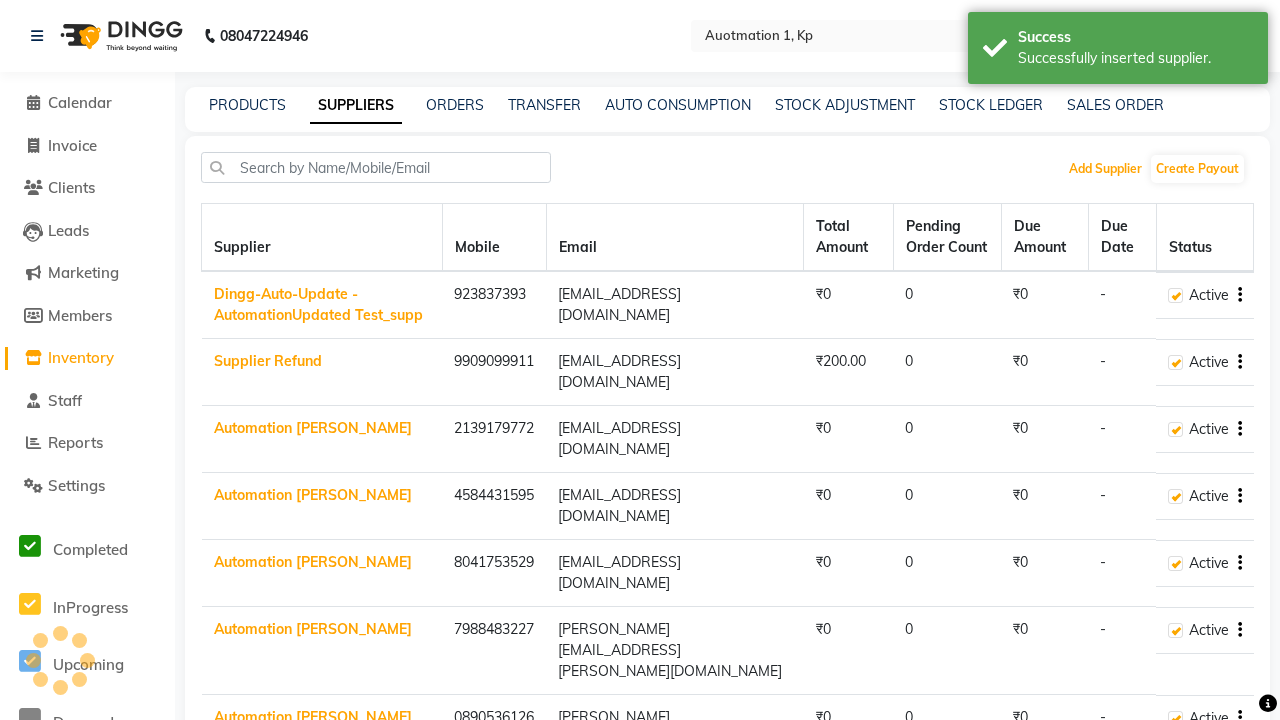 scroll, scrollTop: 0, scrollLeft: 0, axis: both 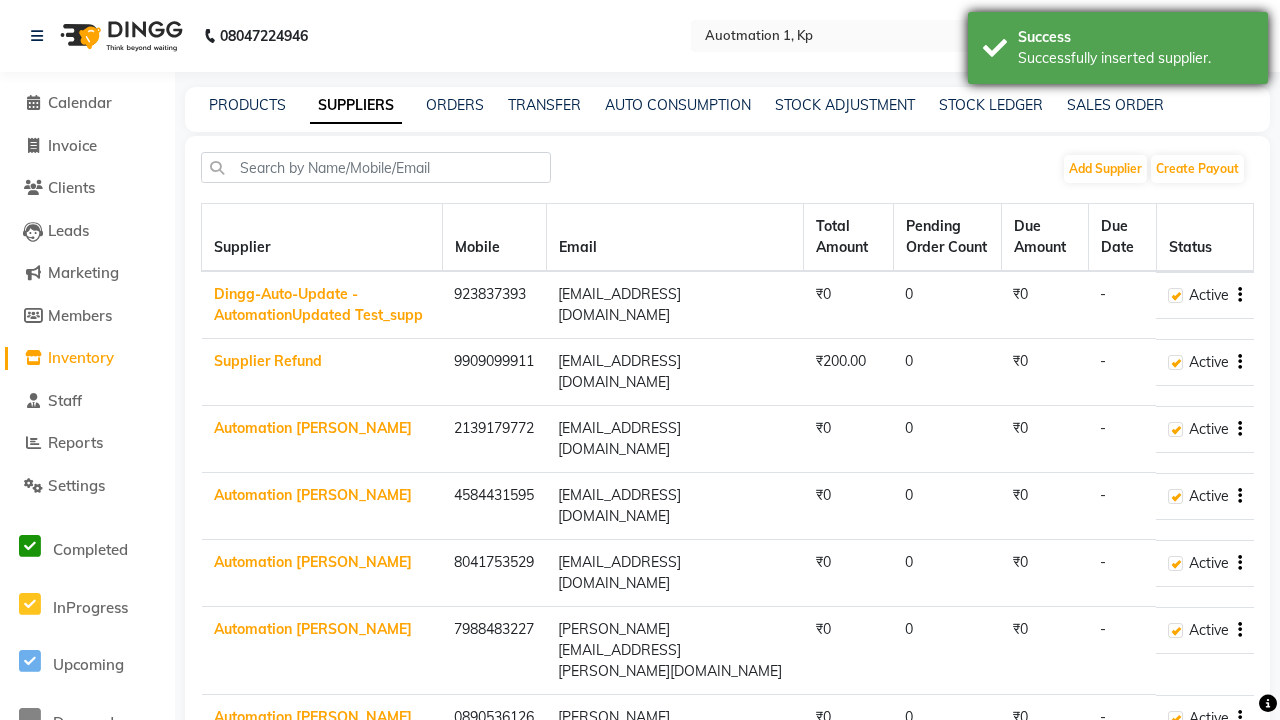 click on "Successfully inserted supplier." at bounding box center (1135, 58) 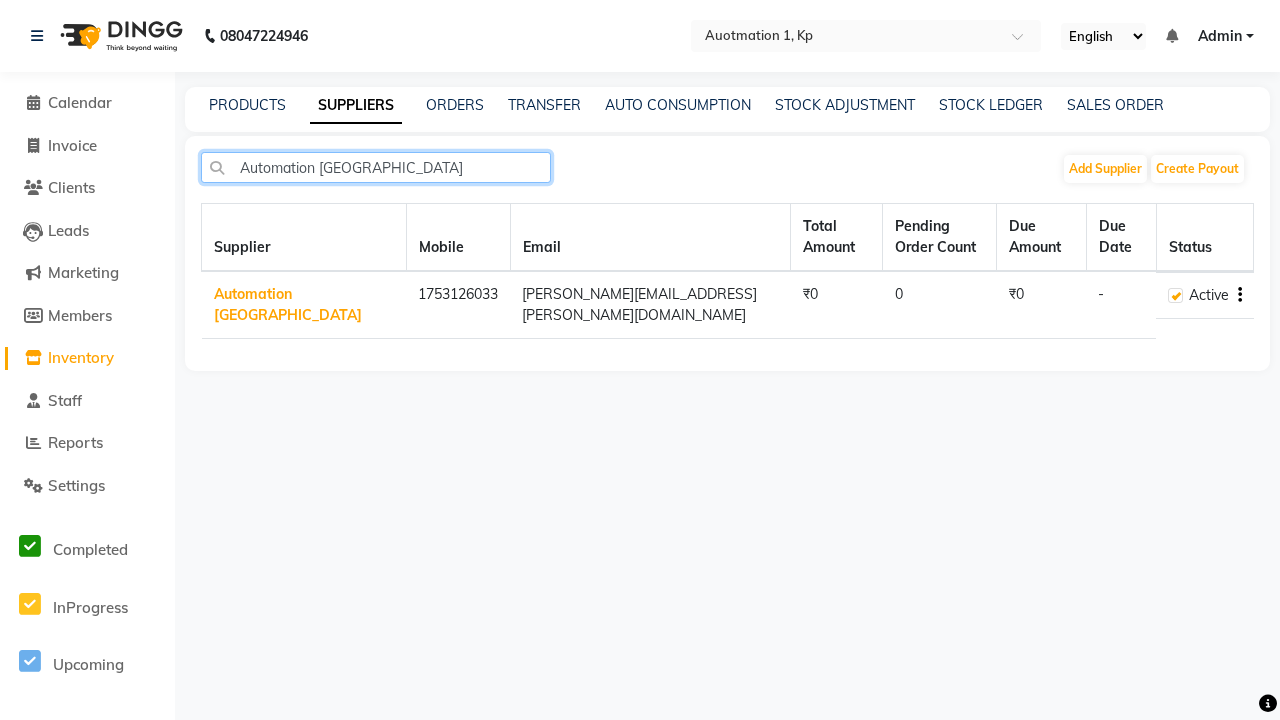 type on "Automation [GEOGRAPHIC_DATA]" 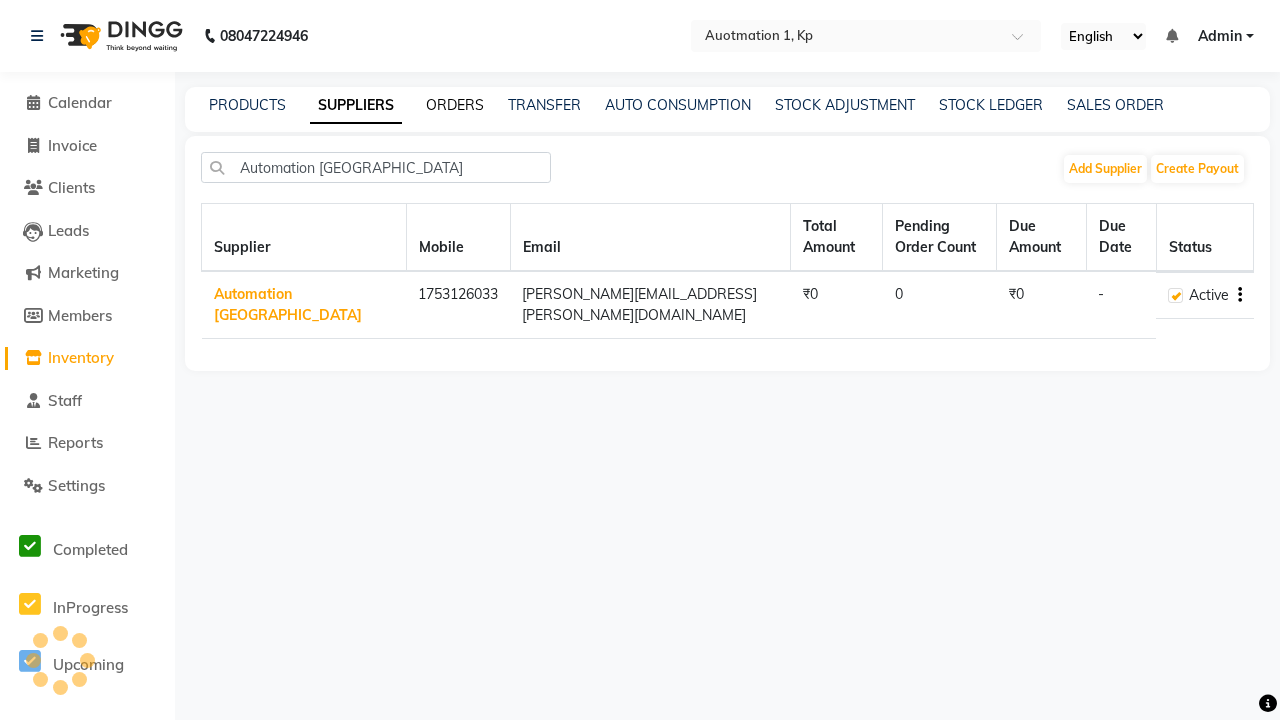 click on "ORDERS" 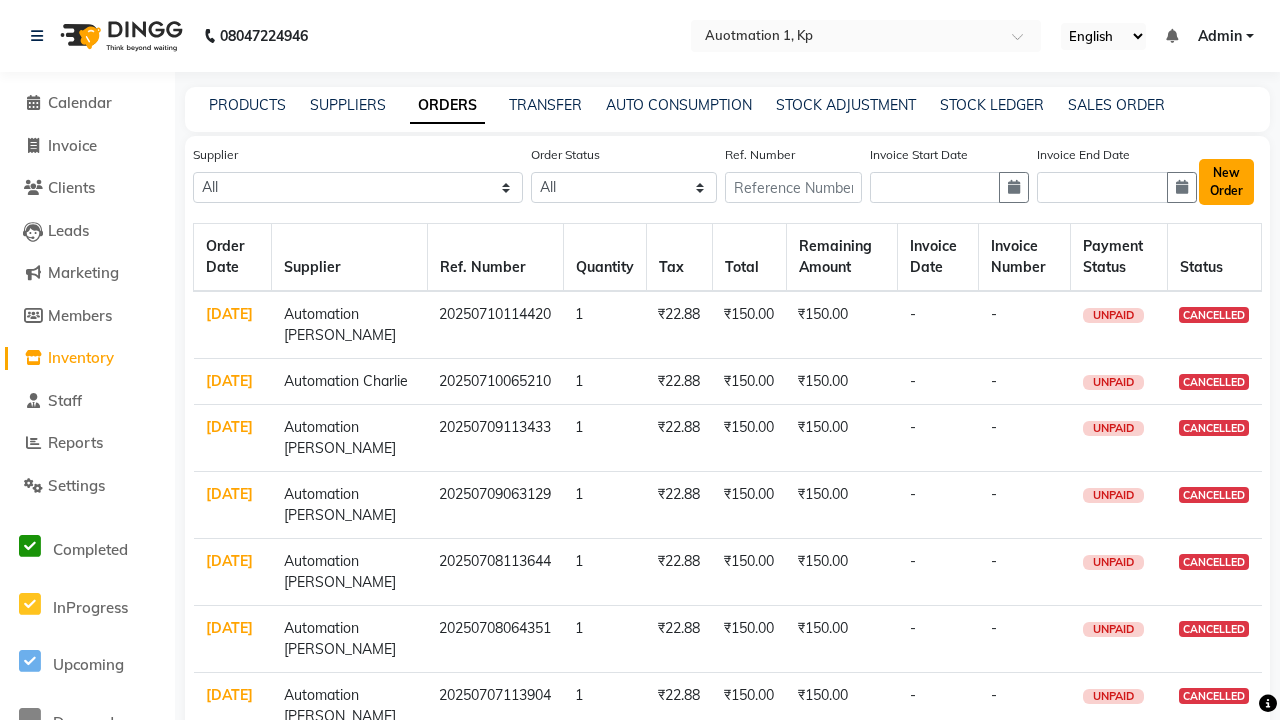 click on "New Order" 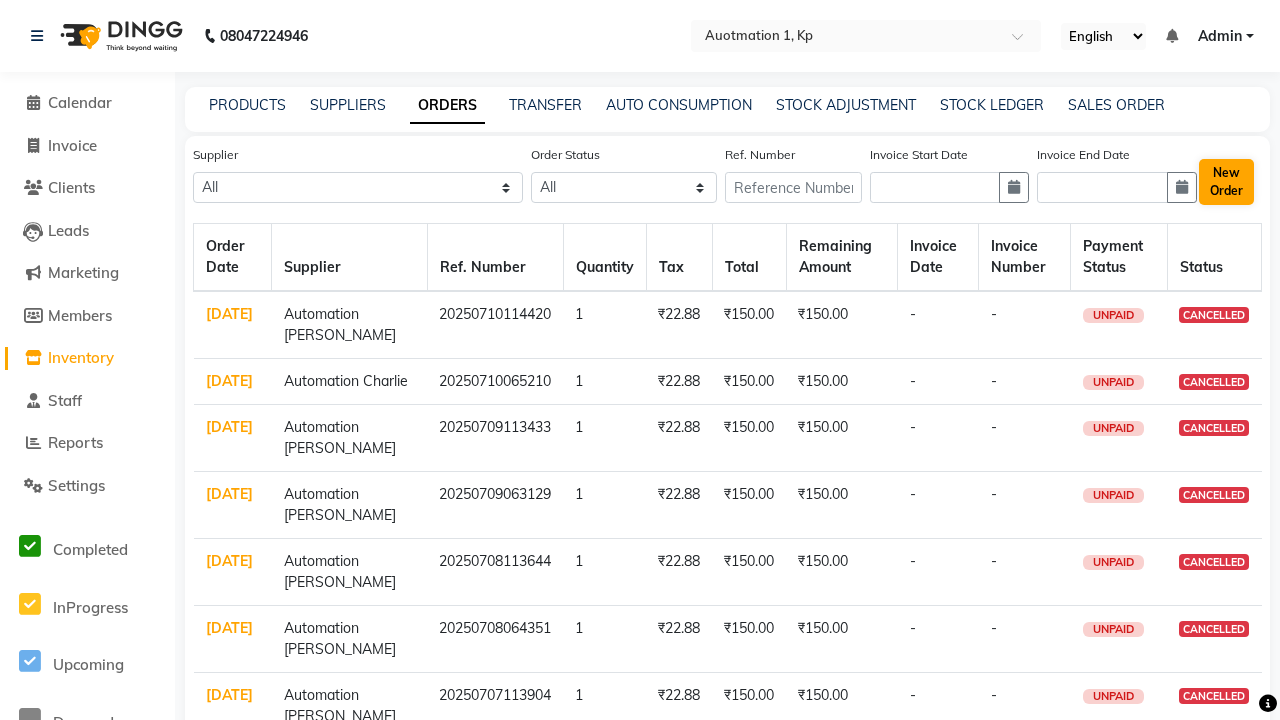 select on "true" 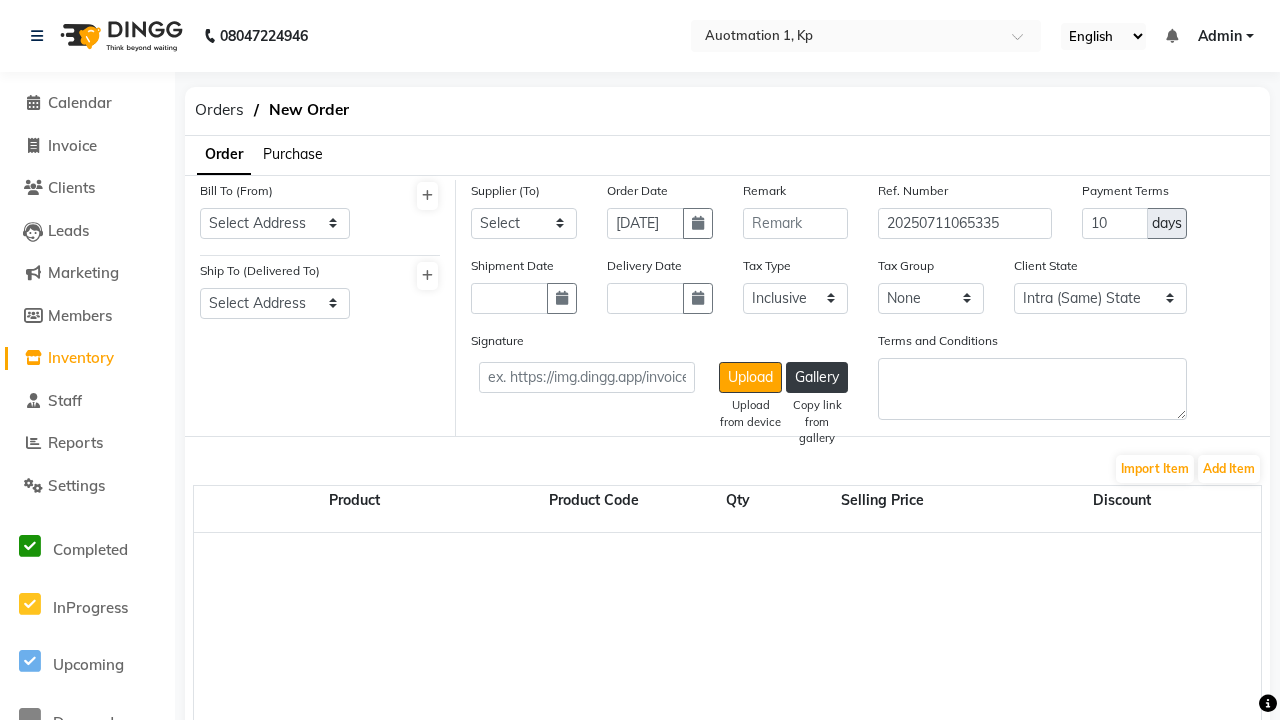 select on "232" 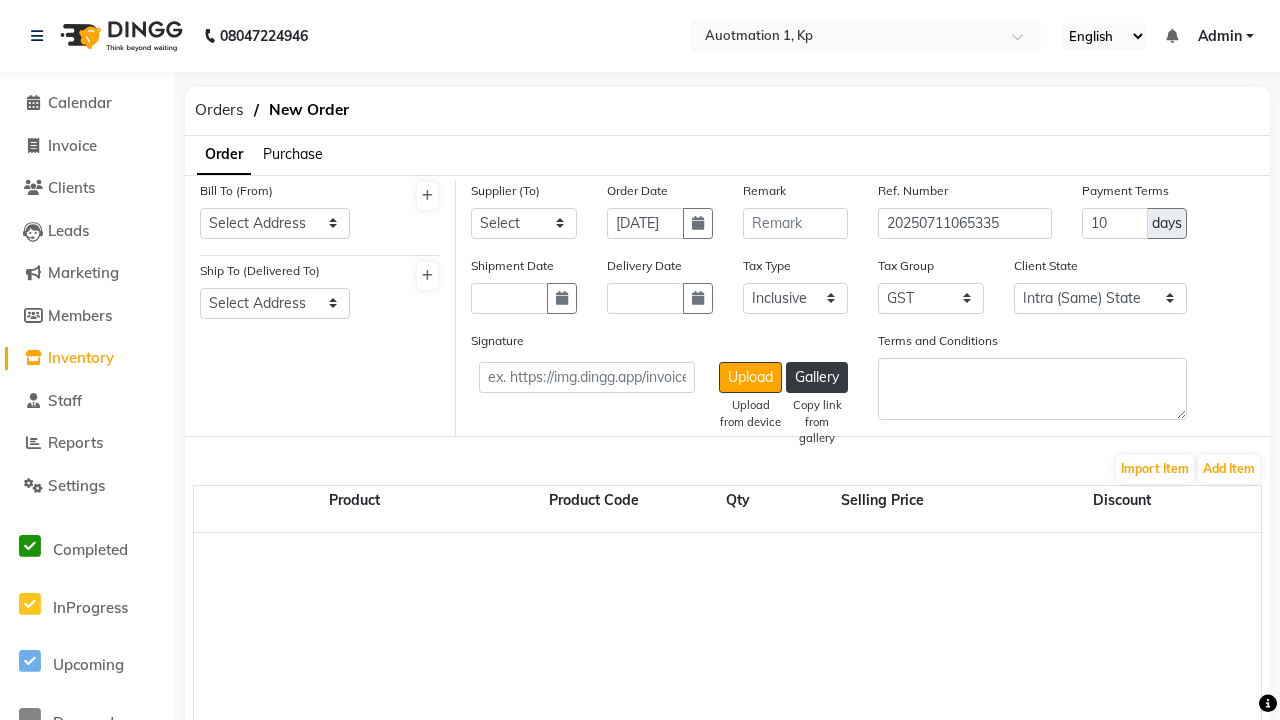 select on "149" 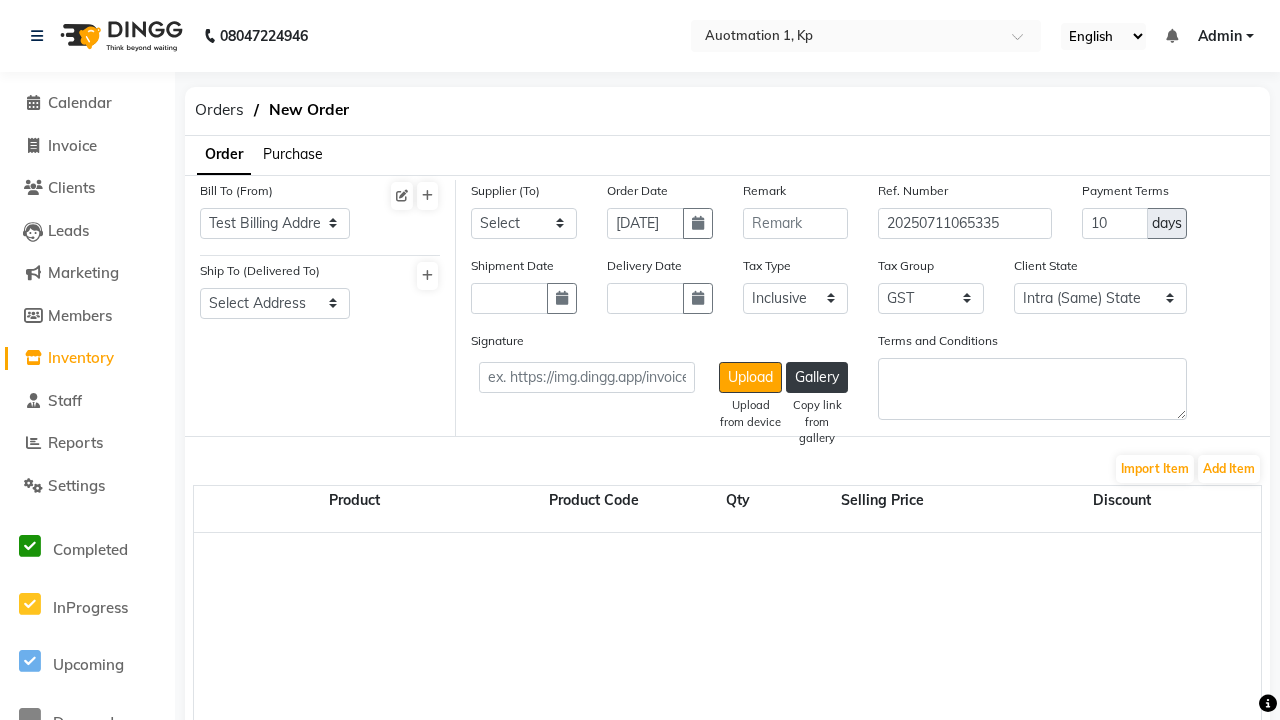 select on "150" 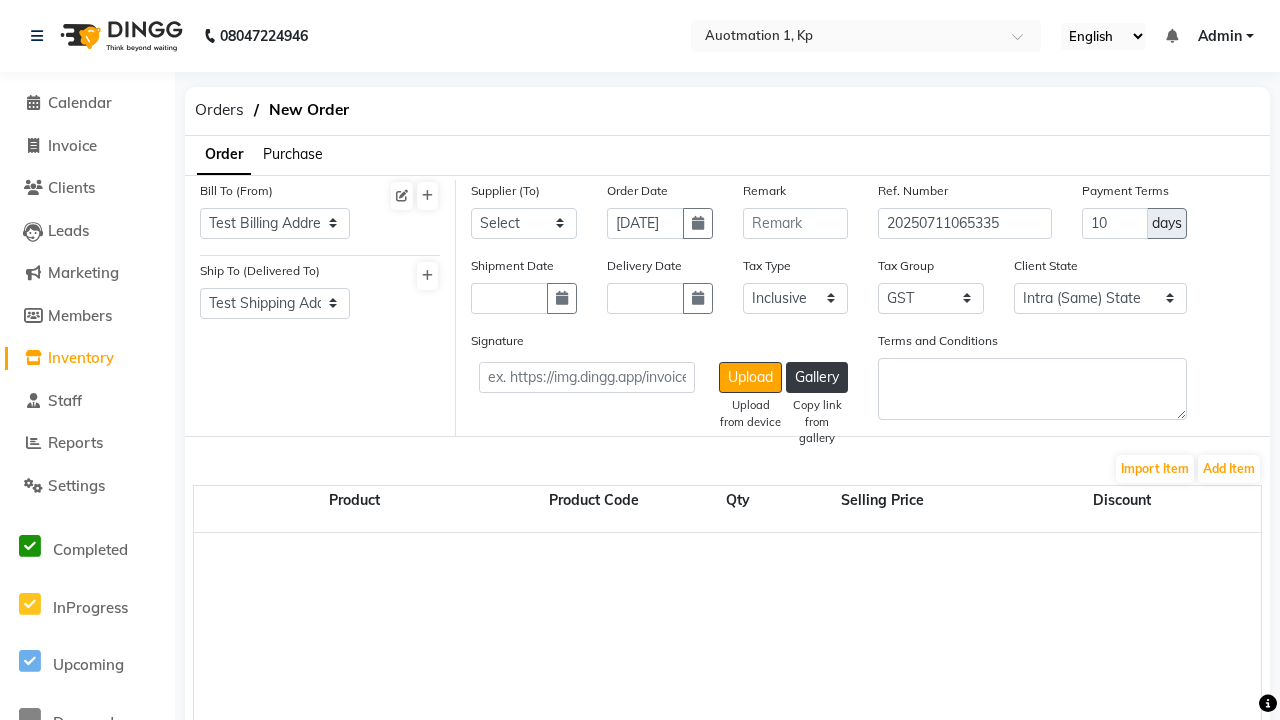 select on "1519" 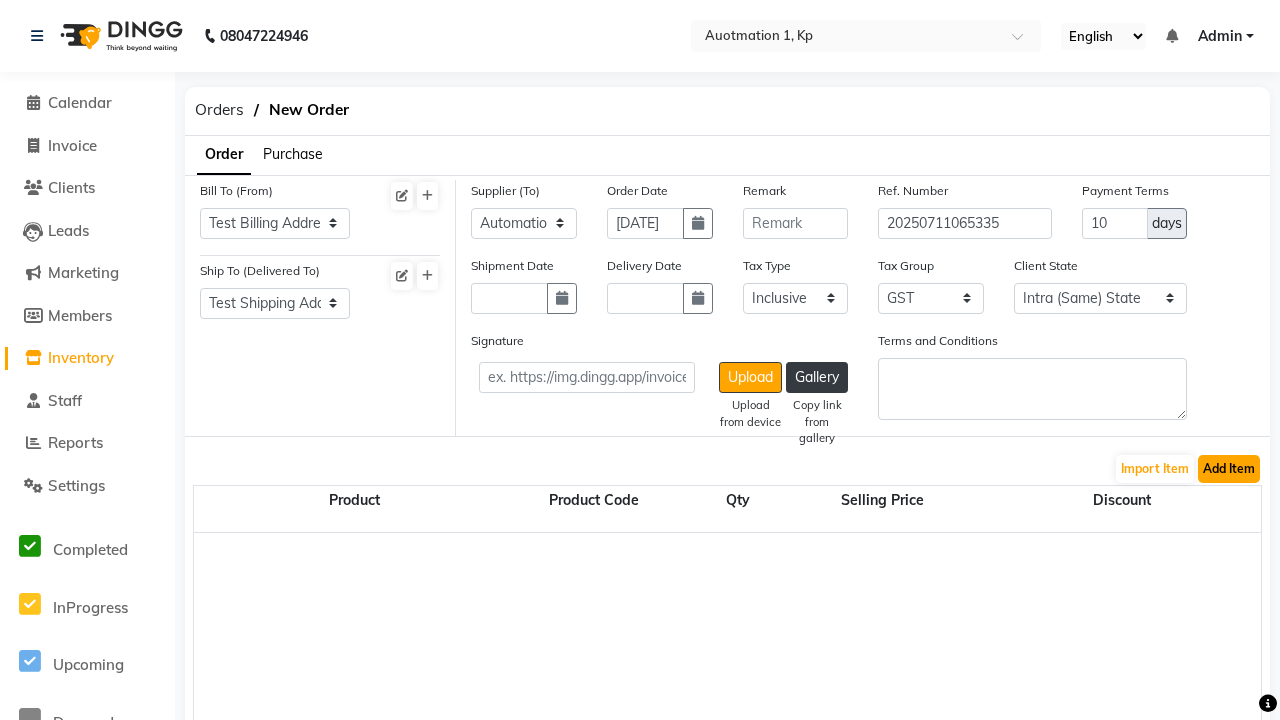 click on "Add Item" 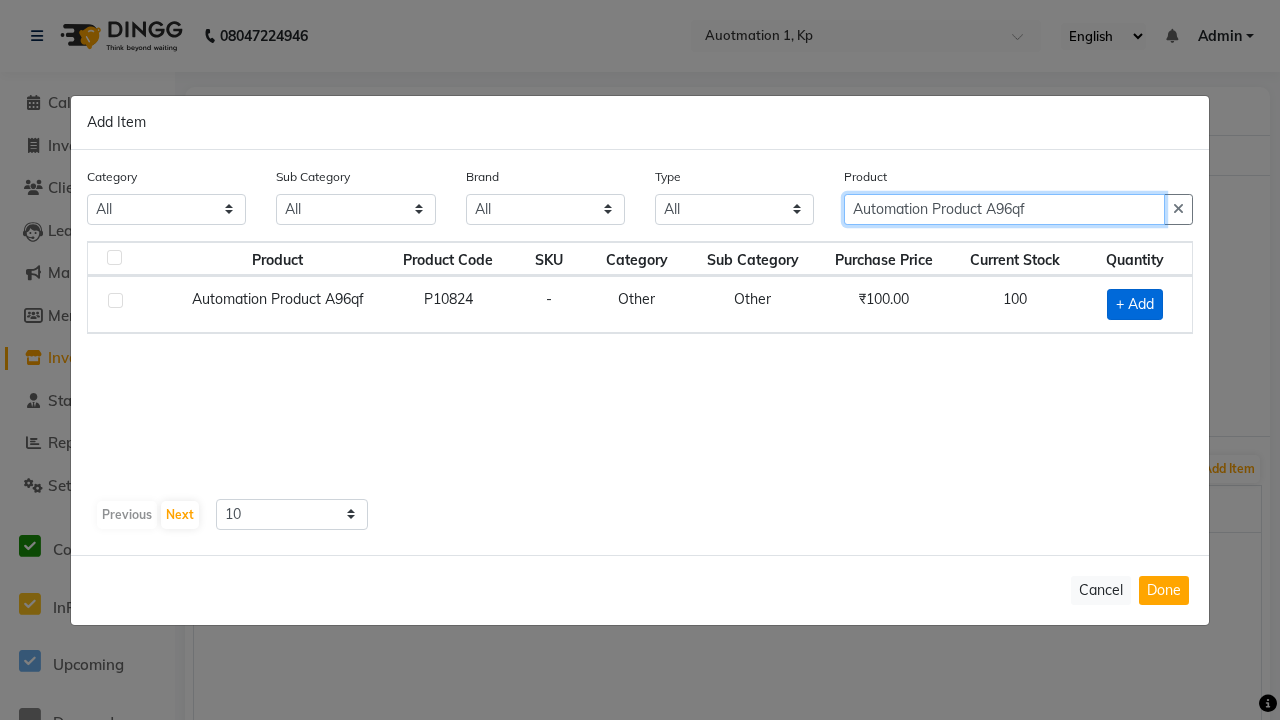 type on "Automation Product A96qf" 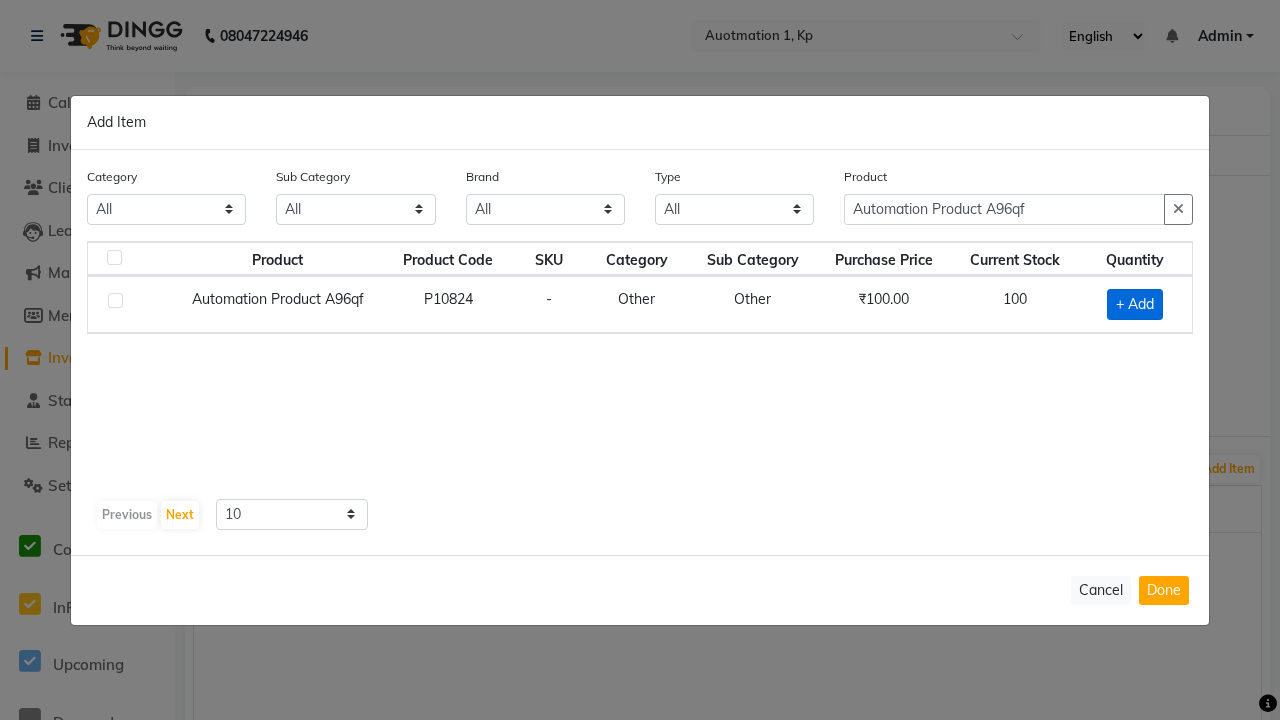 click on "+ Add" 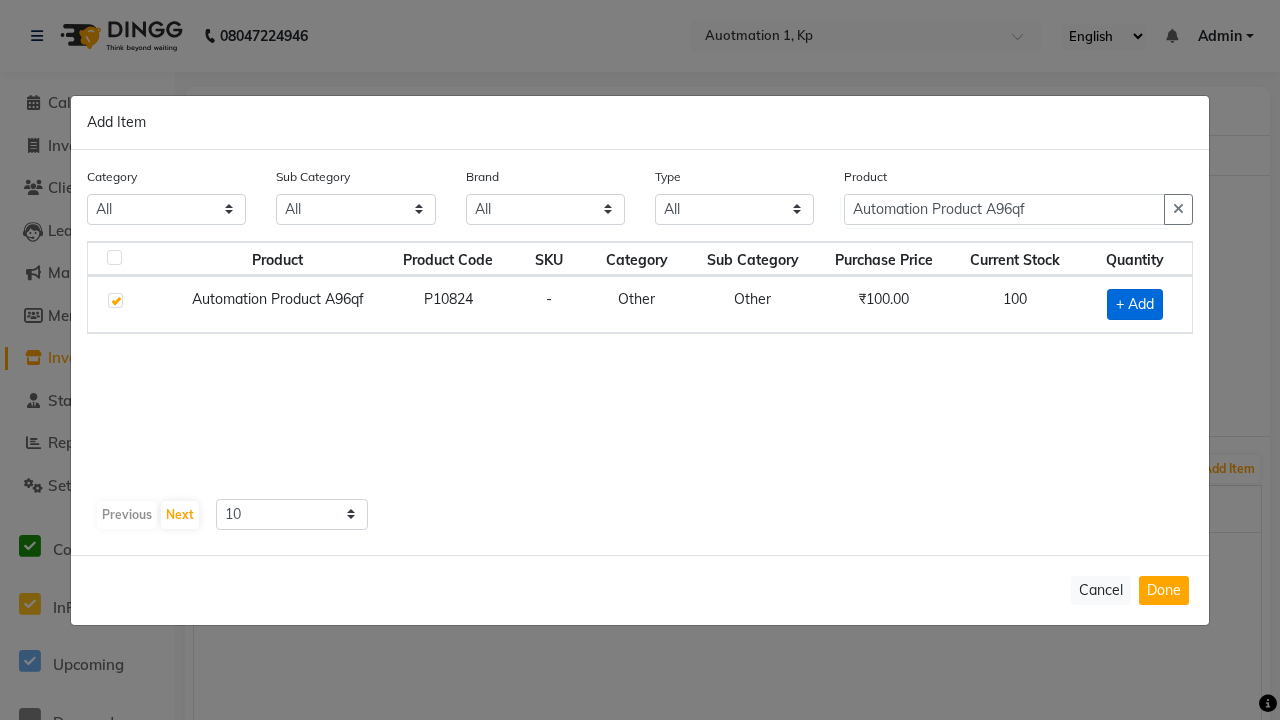 checkbox on "true" 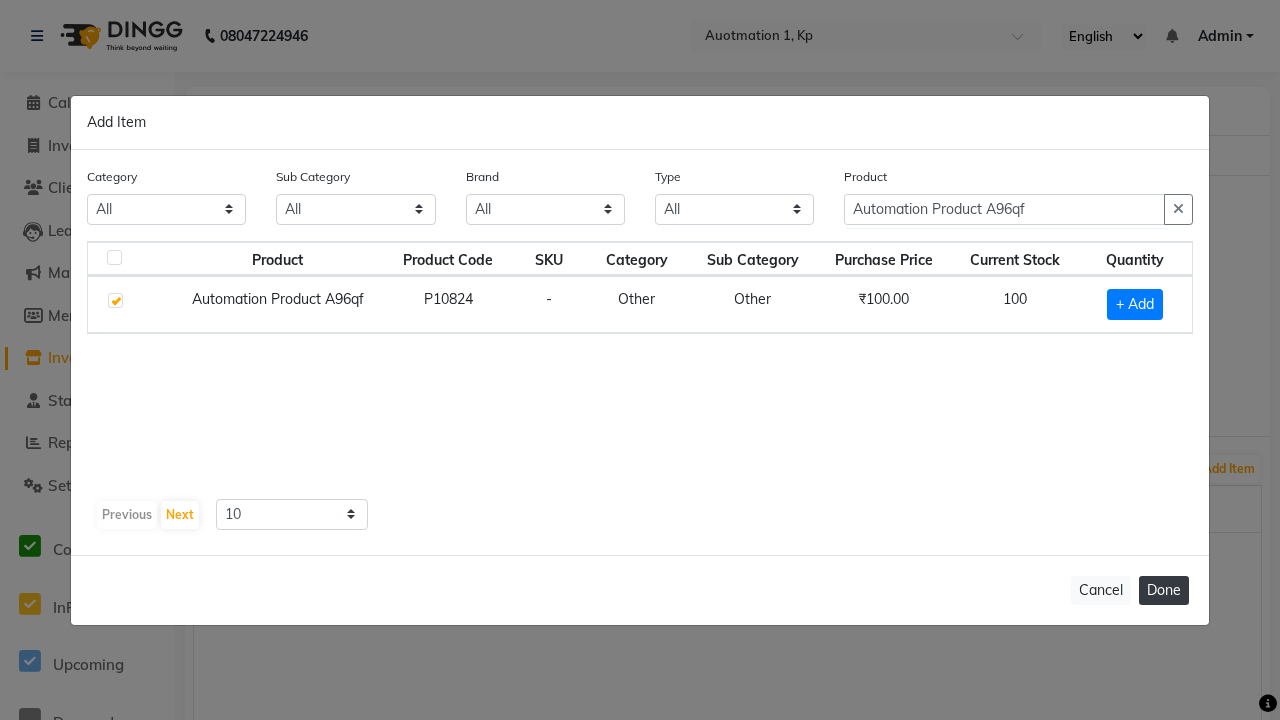 click on "Done" 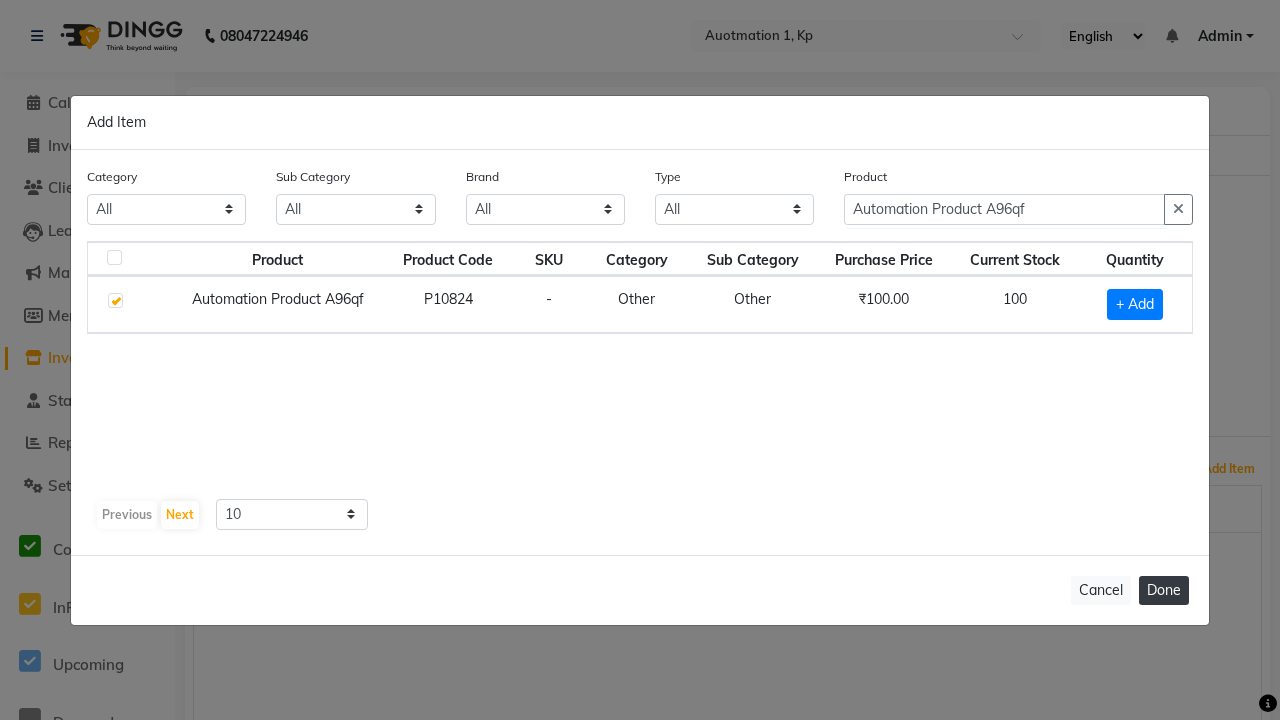 select on "232" 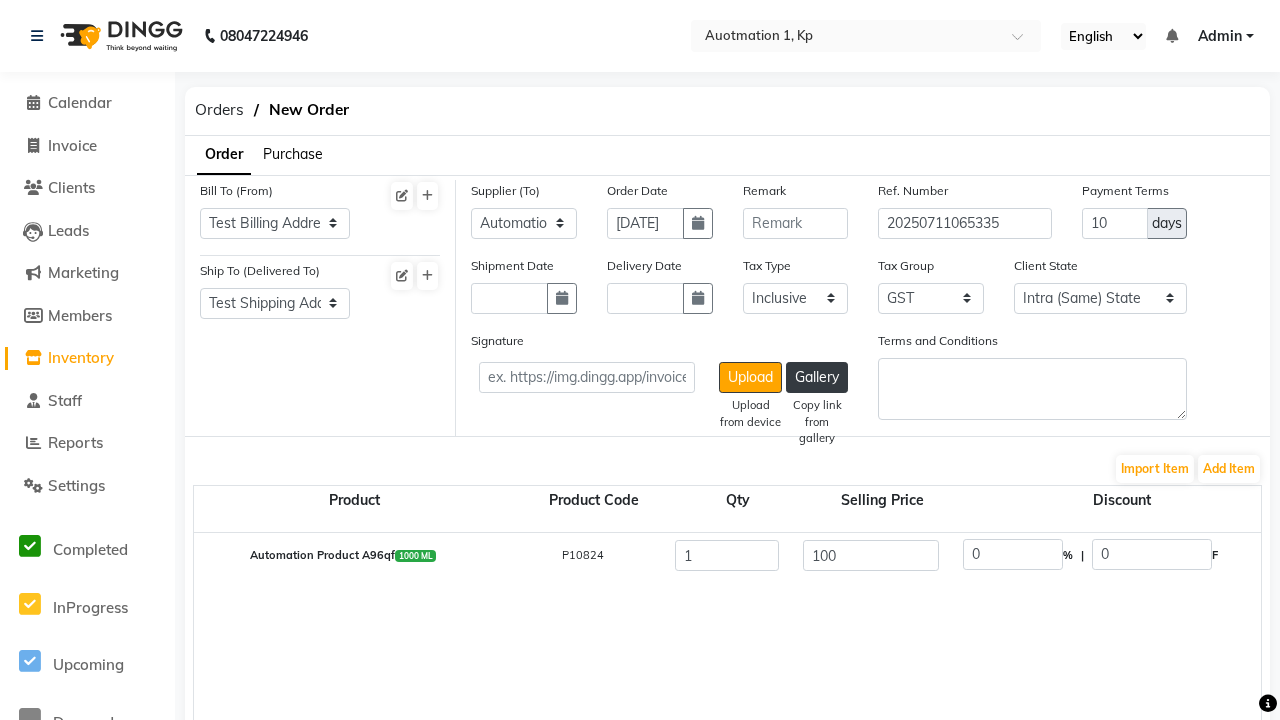click on "Create" 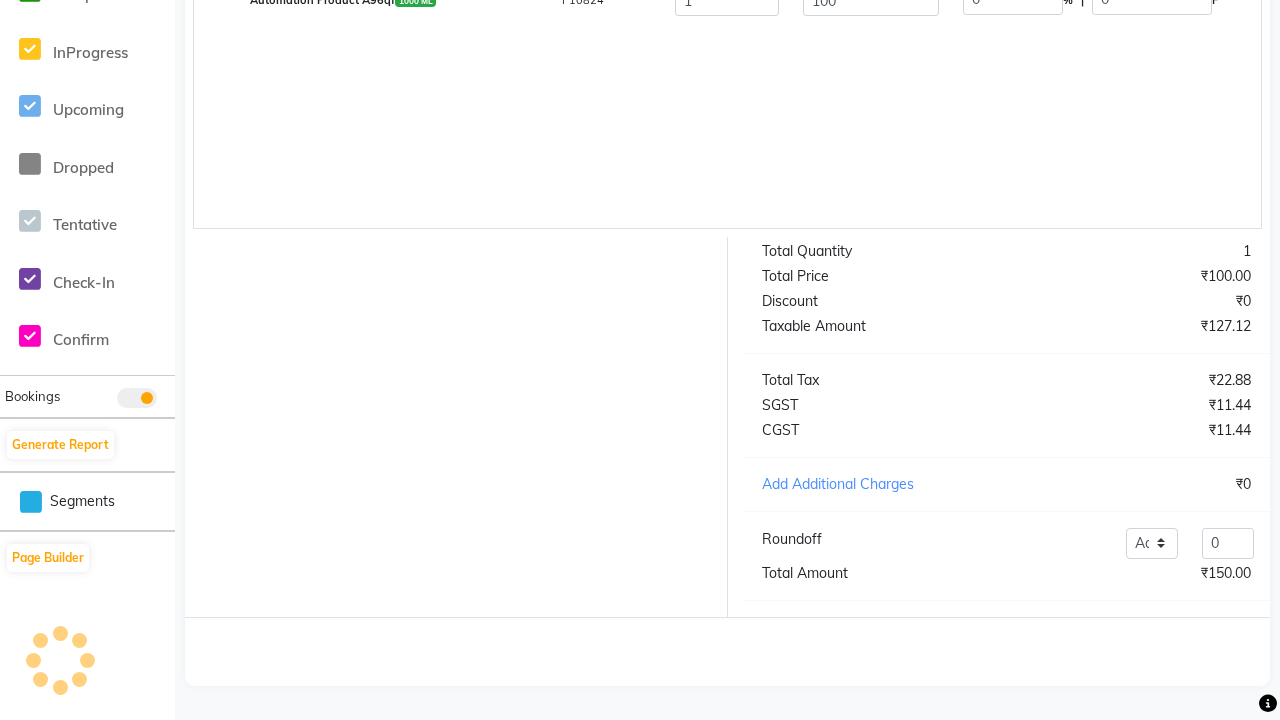 scroll, scrollTop: 505, scrollLeft: 0, axis: vertical 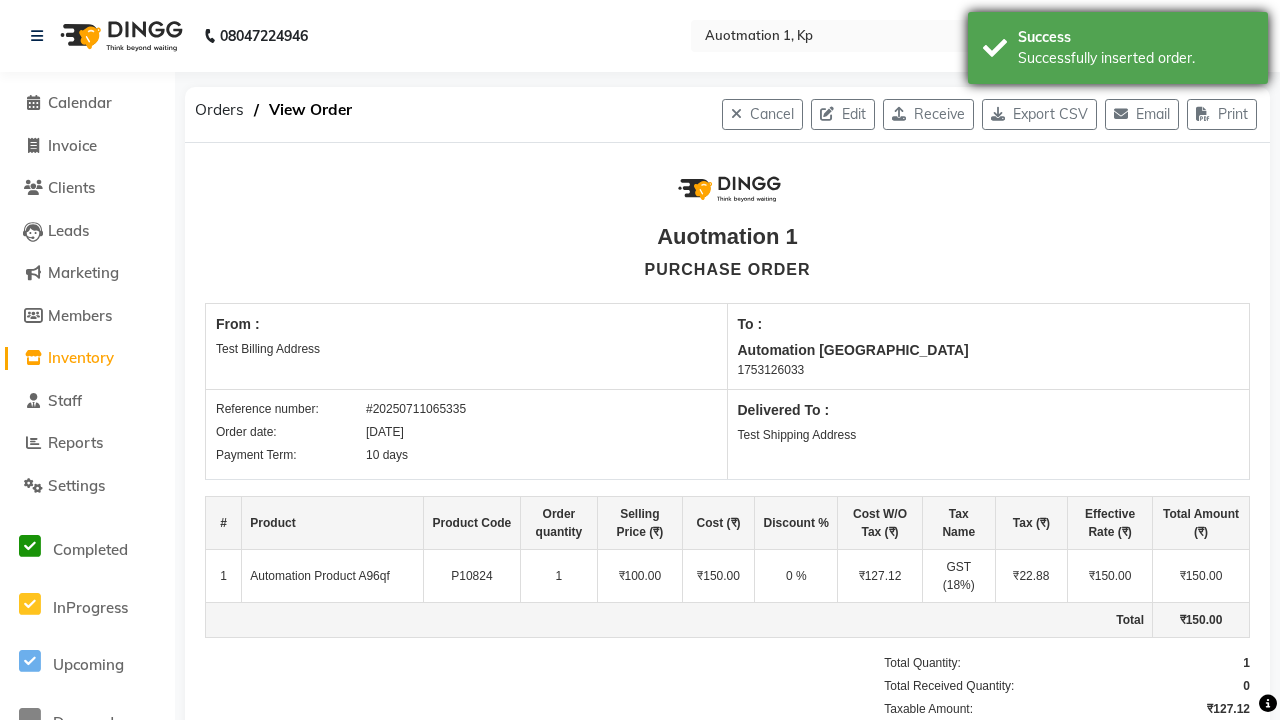 click on "Successfully inserted order." at bounding box center [1135, 58] 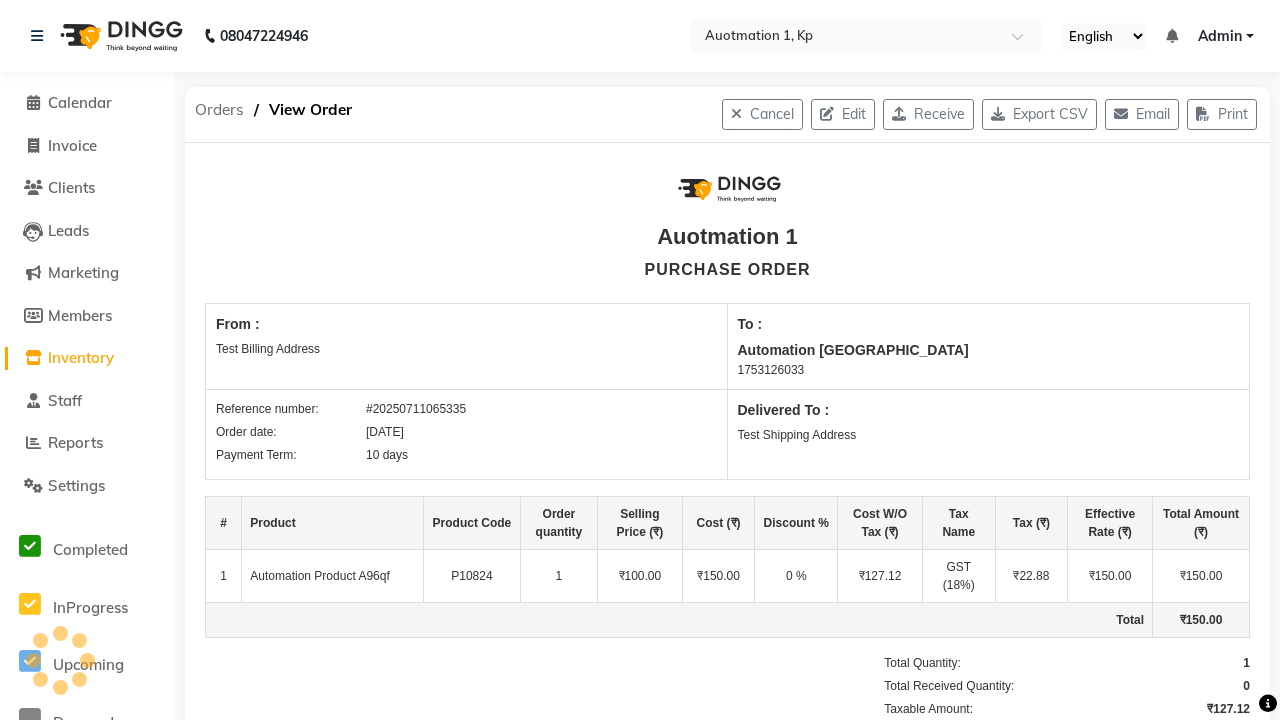click on "Orders" 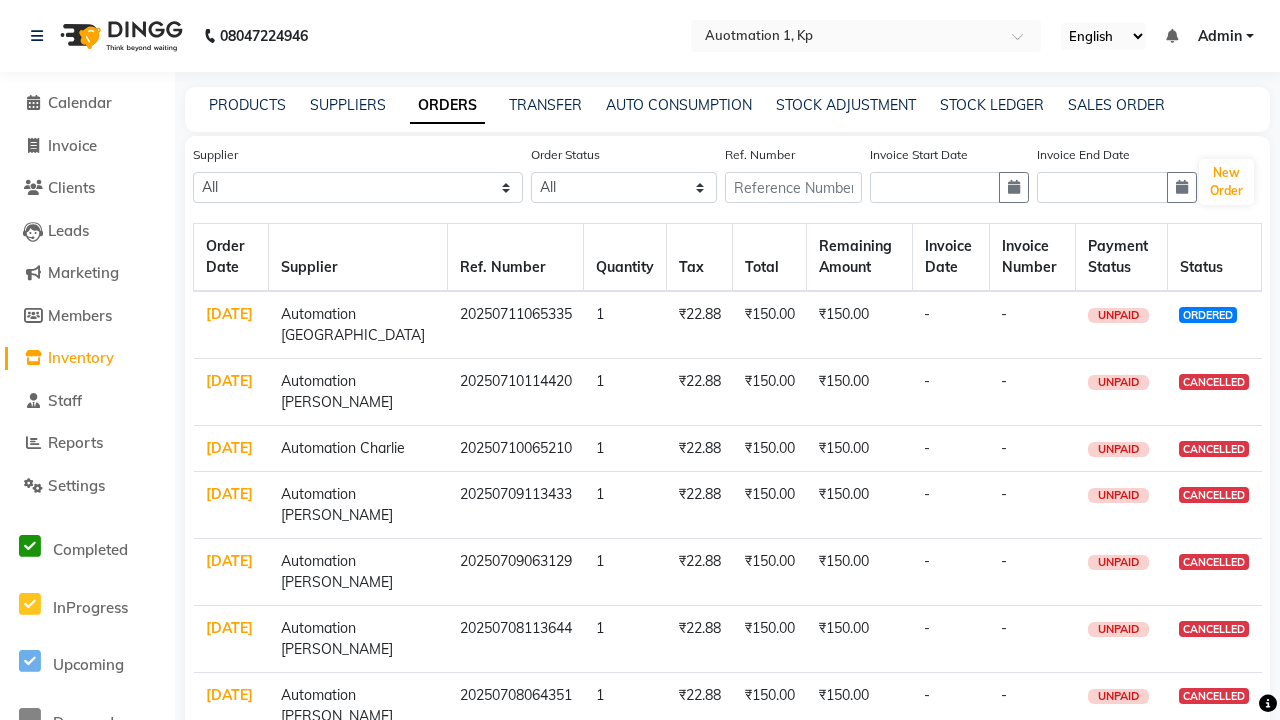 select on "1519" 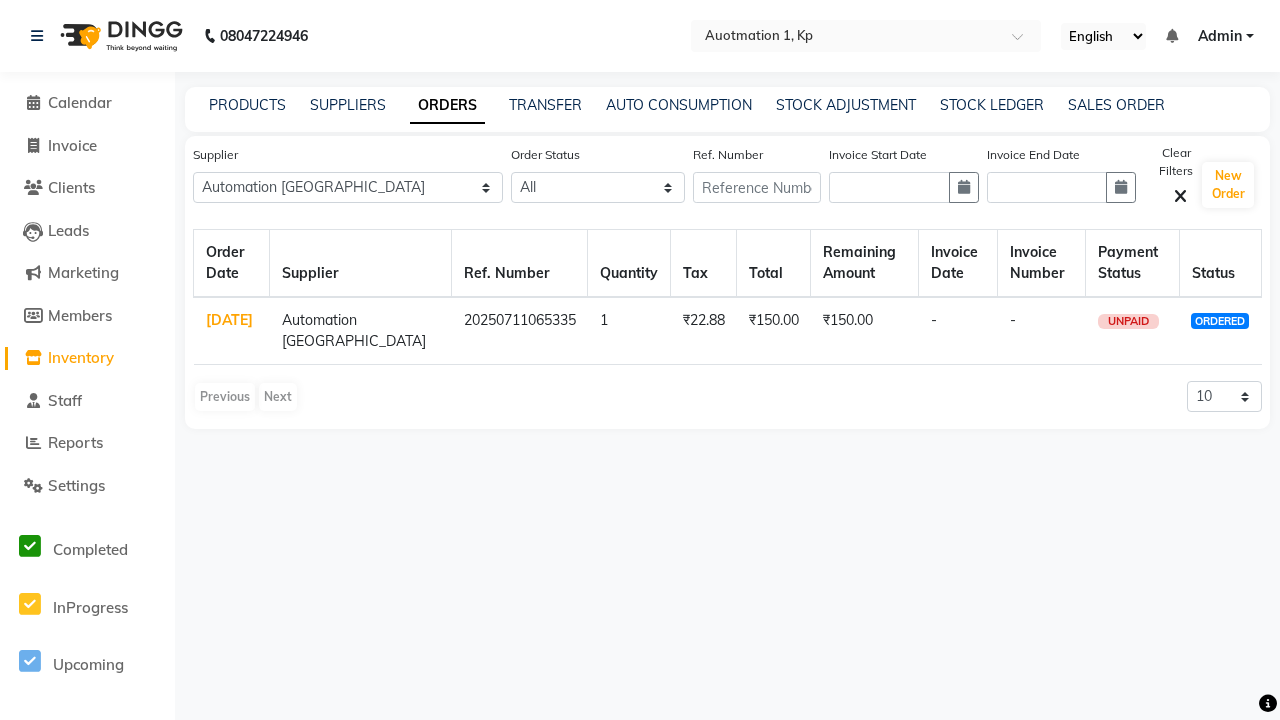 click on "ORDERS" 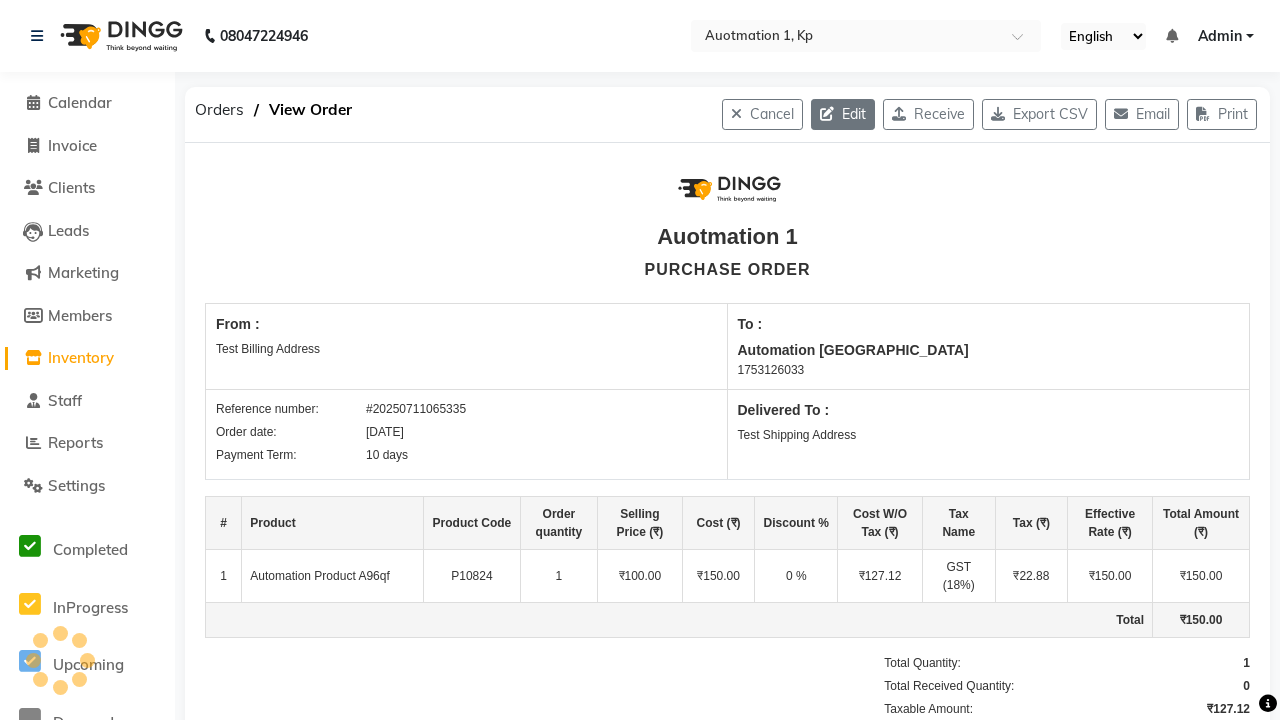click 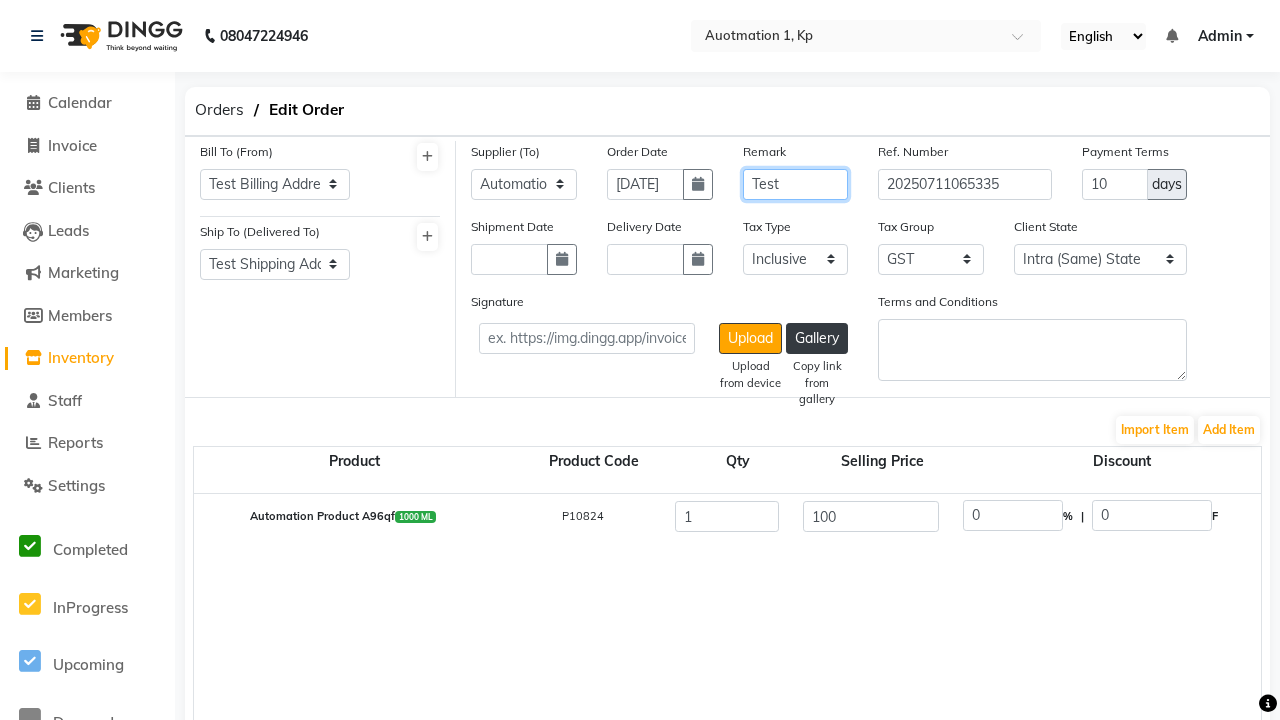 type on "Test" 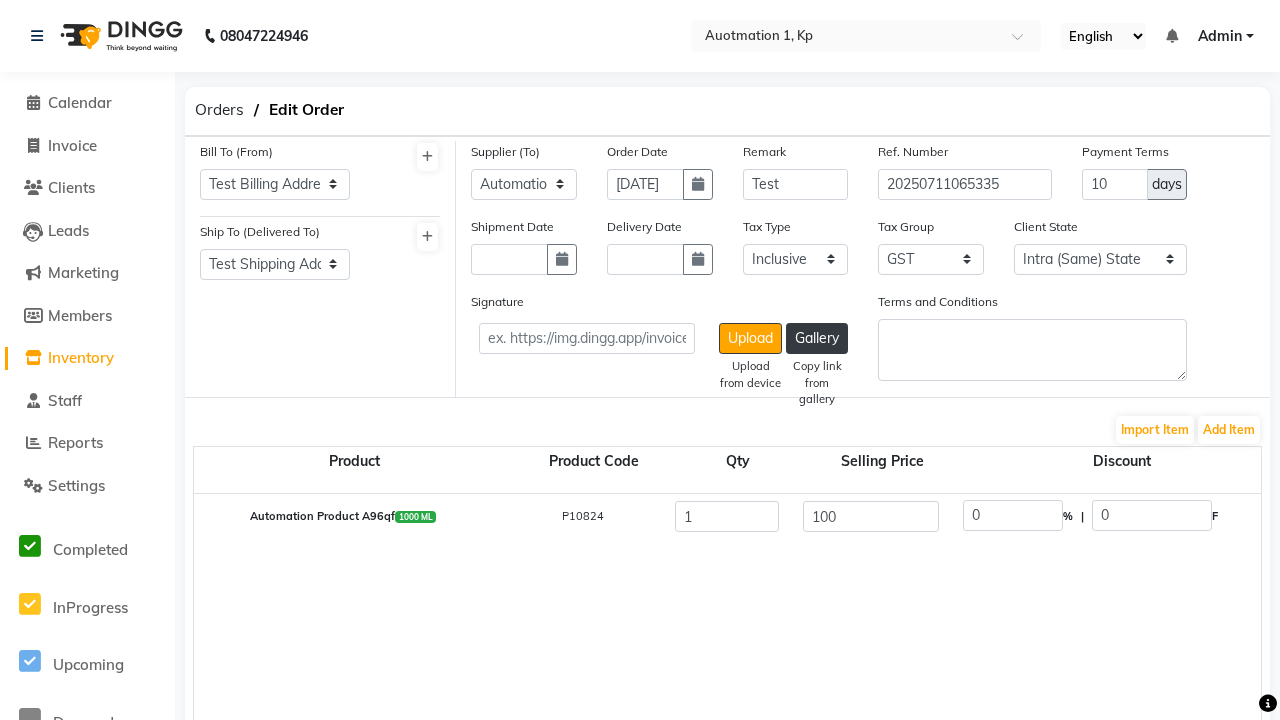 click on "Update" 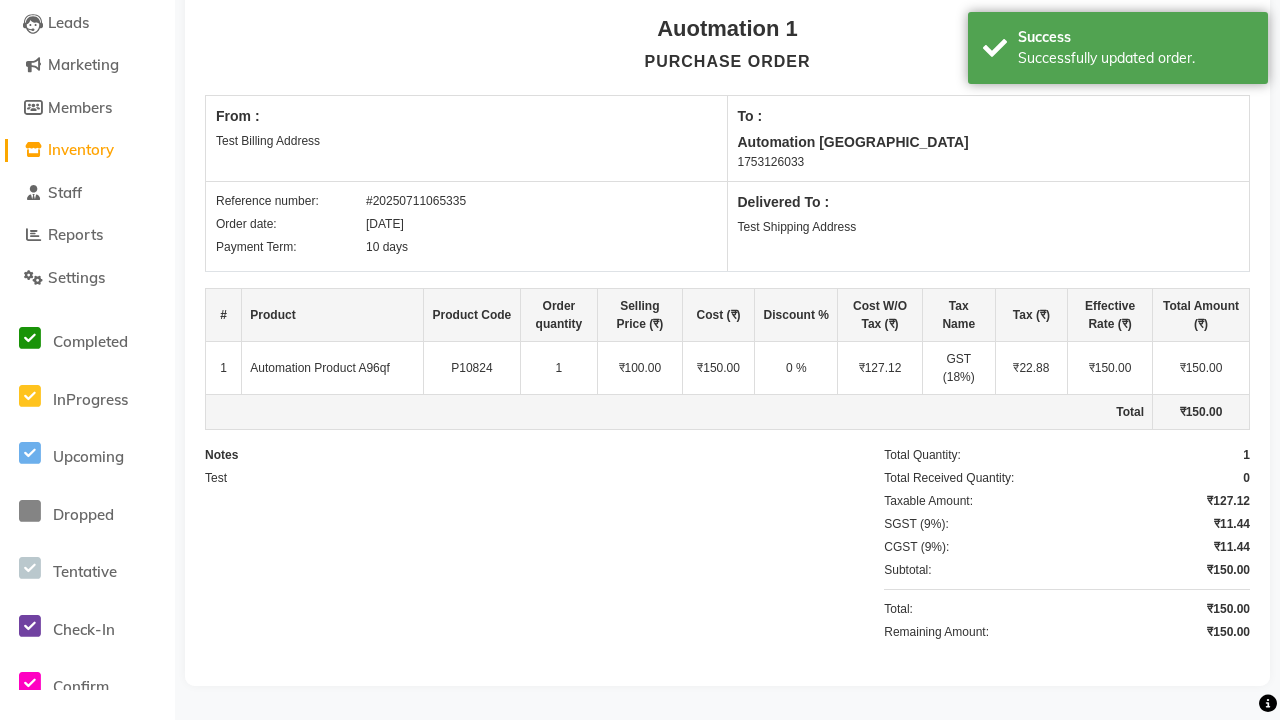 scroll, scrollTop: 0, scrollLeft: 0, axis: both 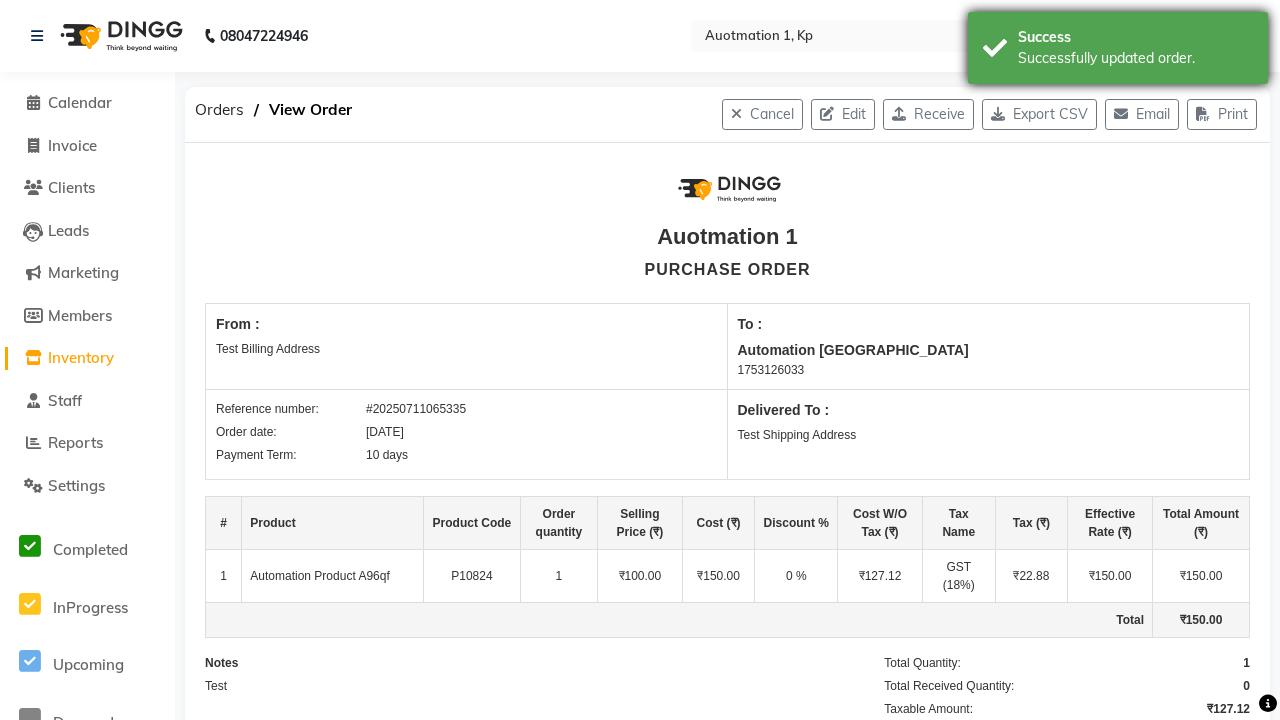 click on "Successfully updated order." at bounding box center [1135, 58] 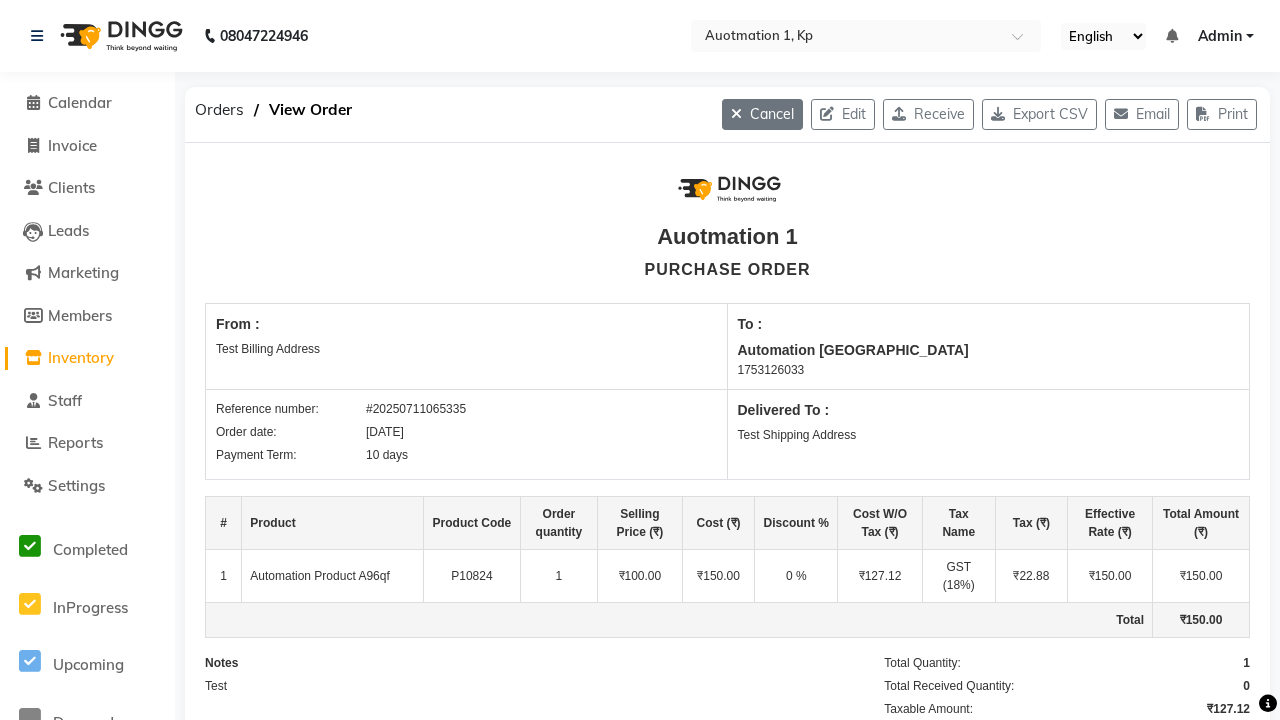 click on "Cancel" 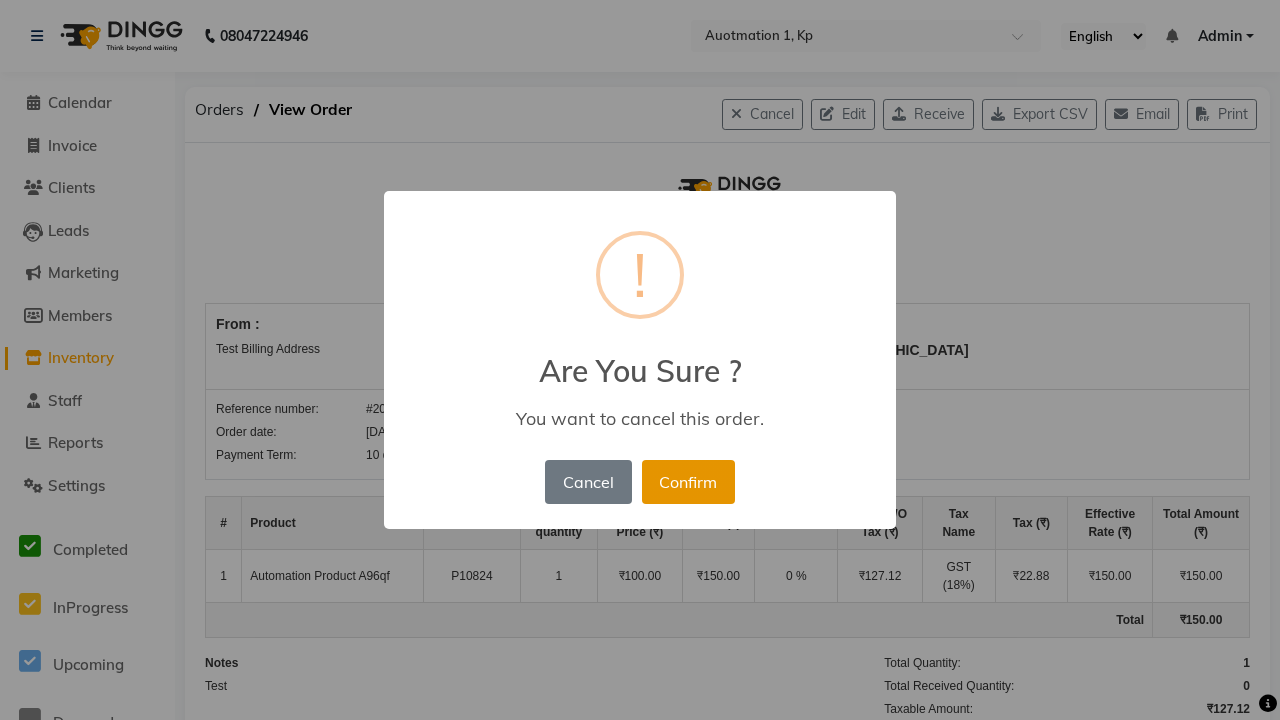 click on "Confirm" at bounding box center [688, 482] 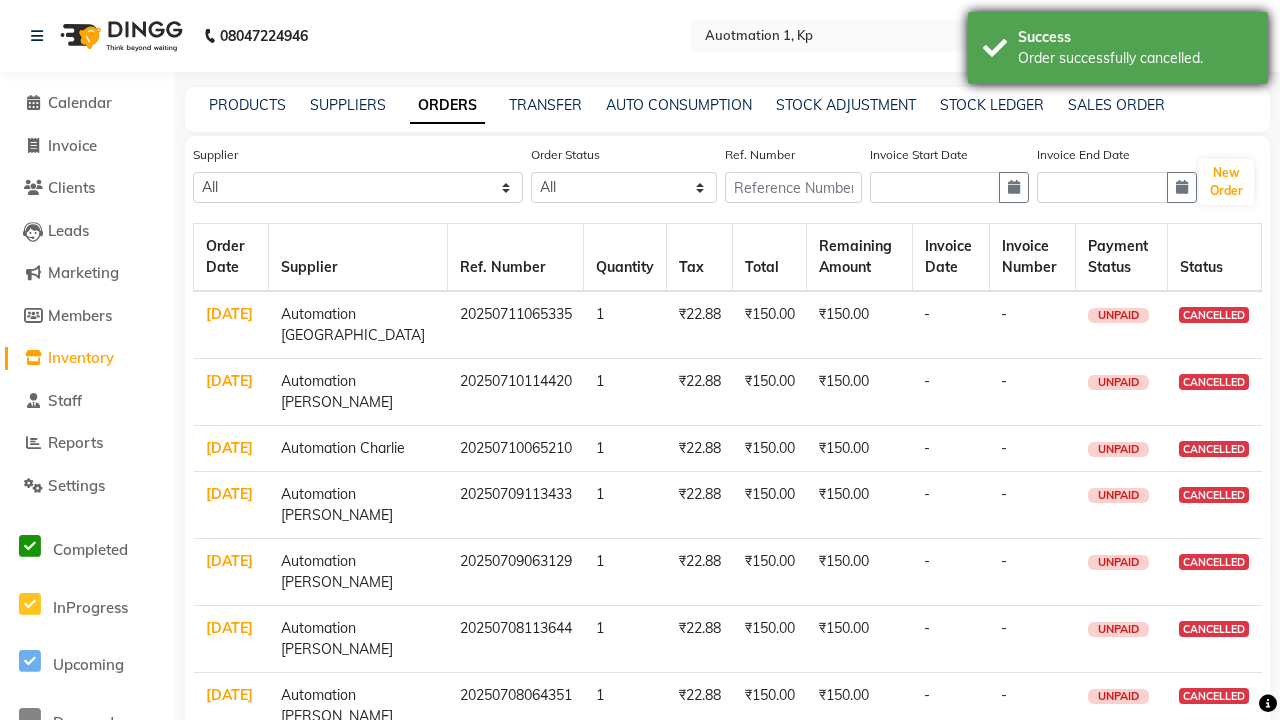 click on "Order successfully cancelled." at bounding box center [1135, 58] 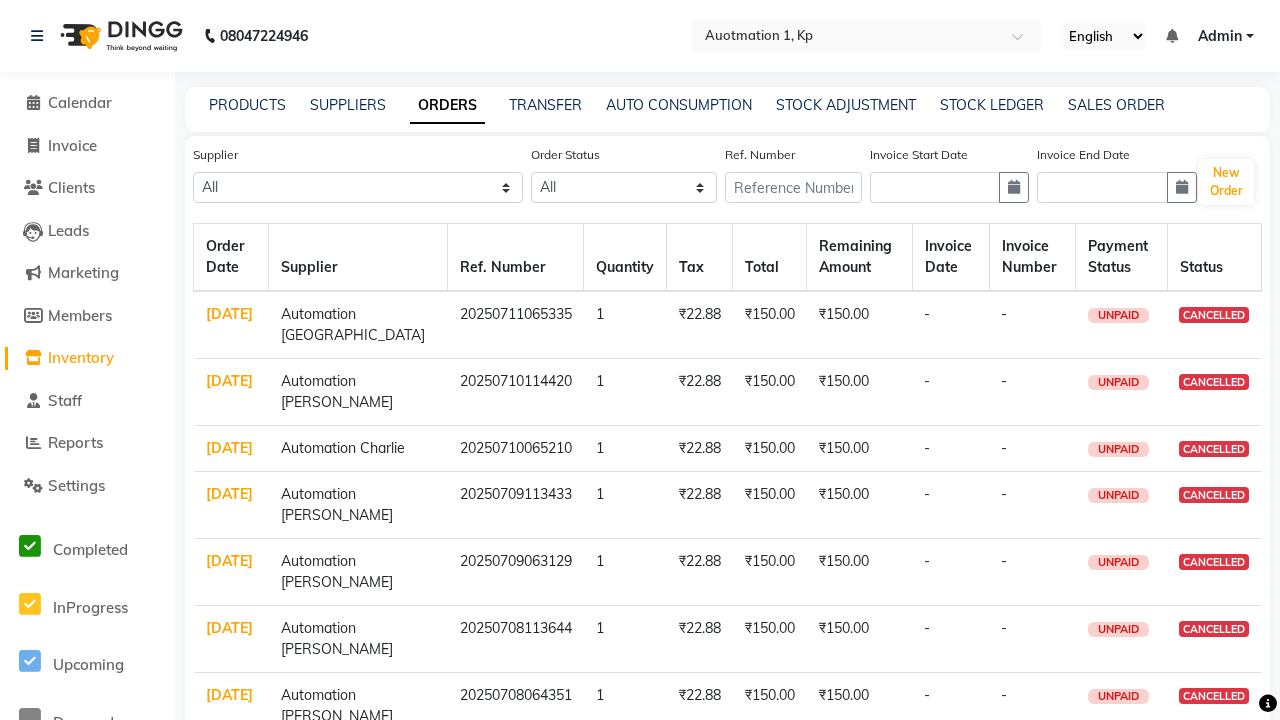 select on "1519" 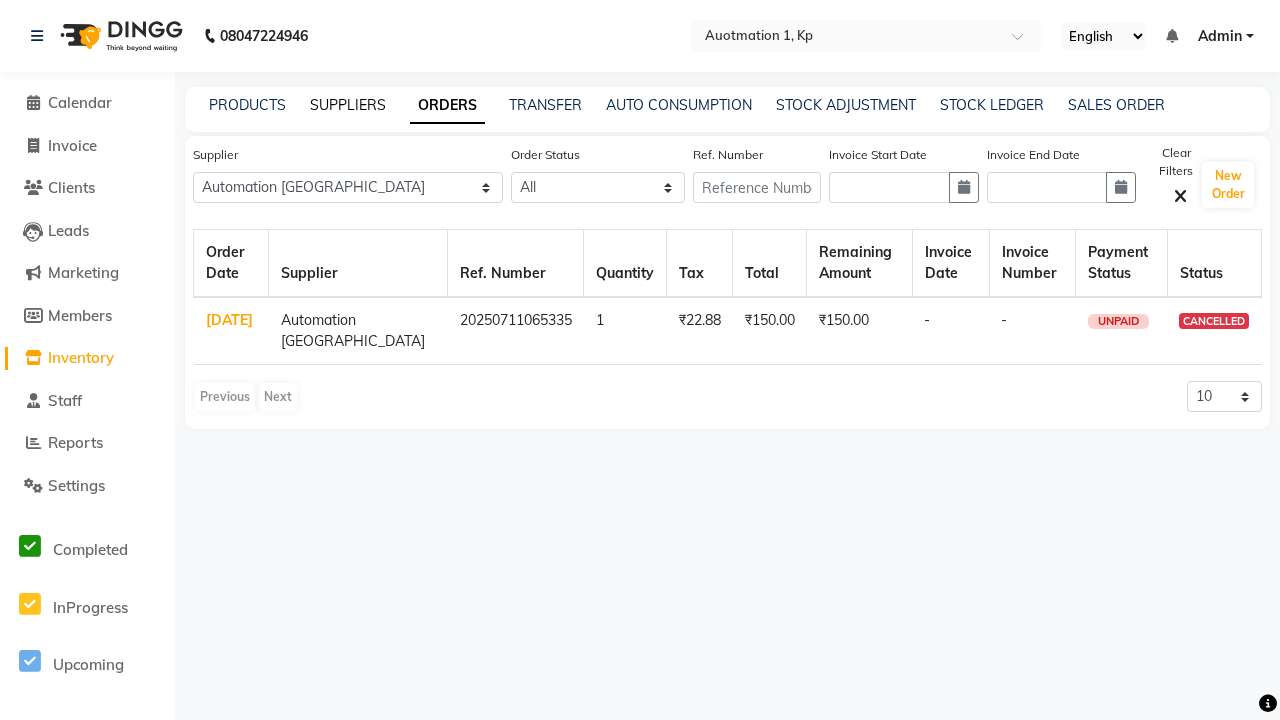 click on "SUPPLIERS" 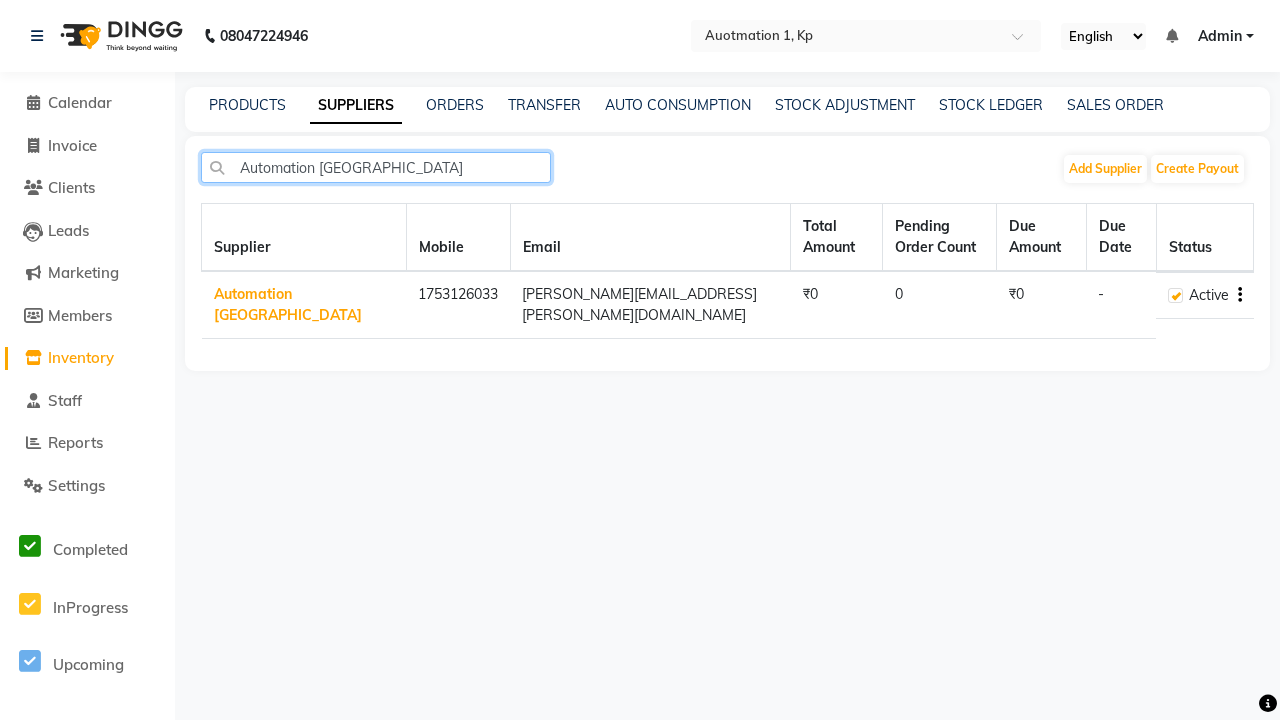 type on "Automation [GEOGRAPHIC_DATA]" 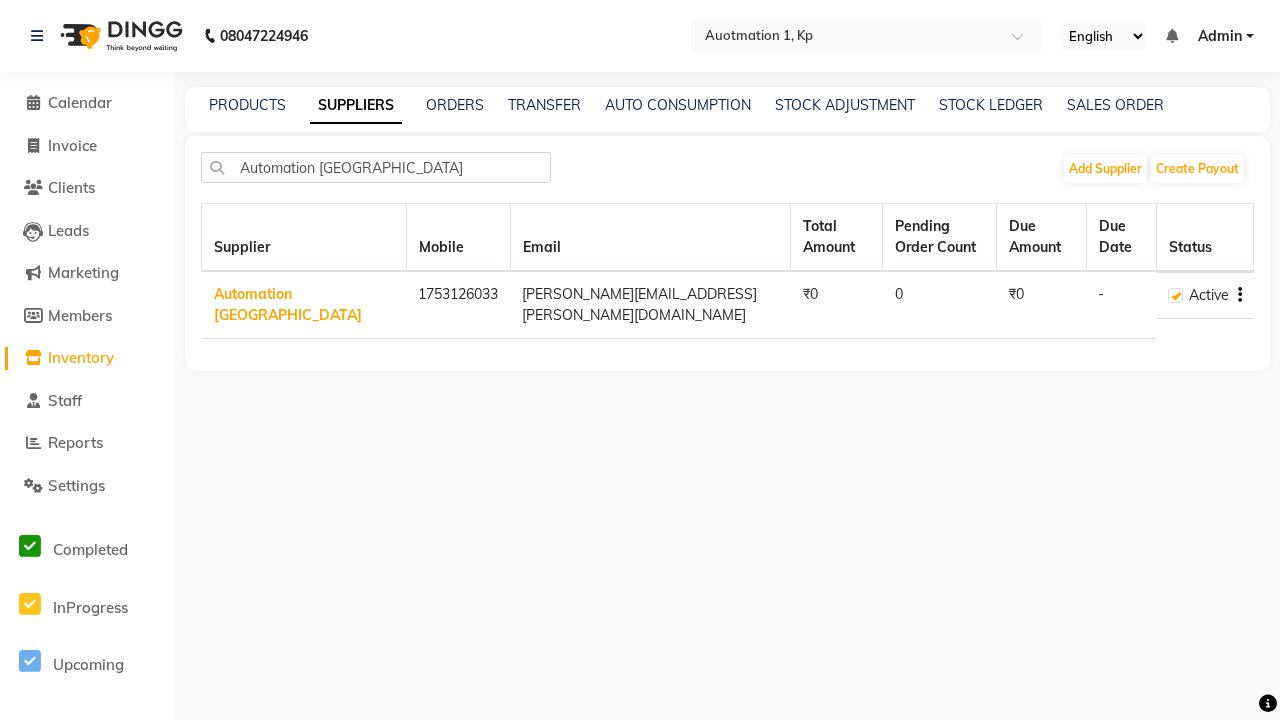 click 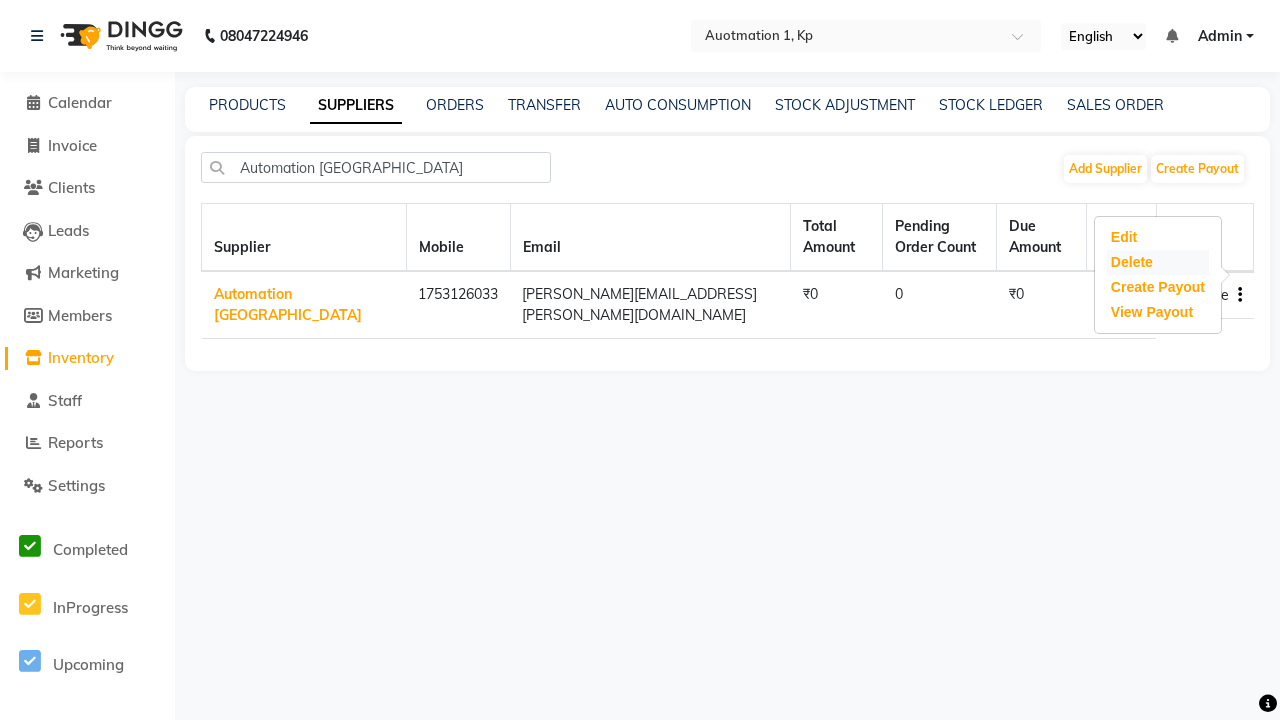 click on "Delete" at bounding box center [1158, 262] 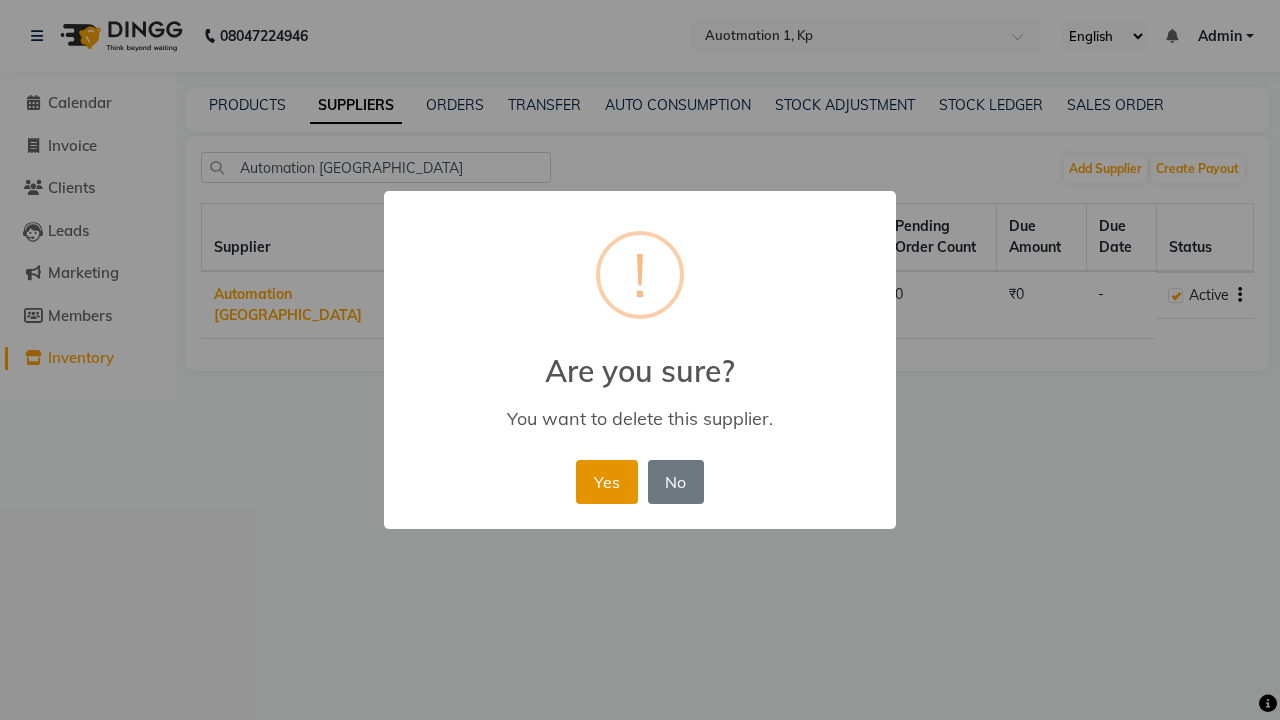 click on "Yes" at bounding box center (606, 482) 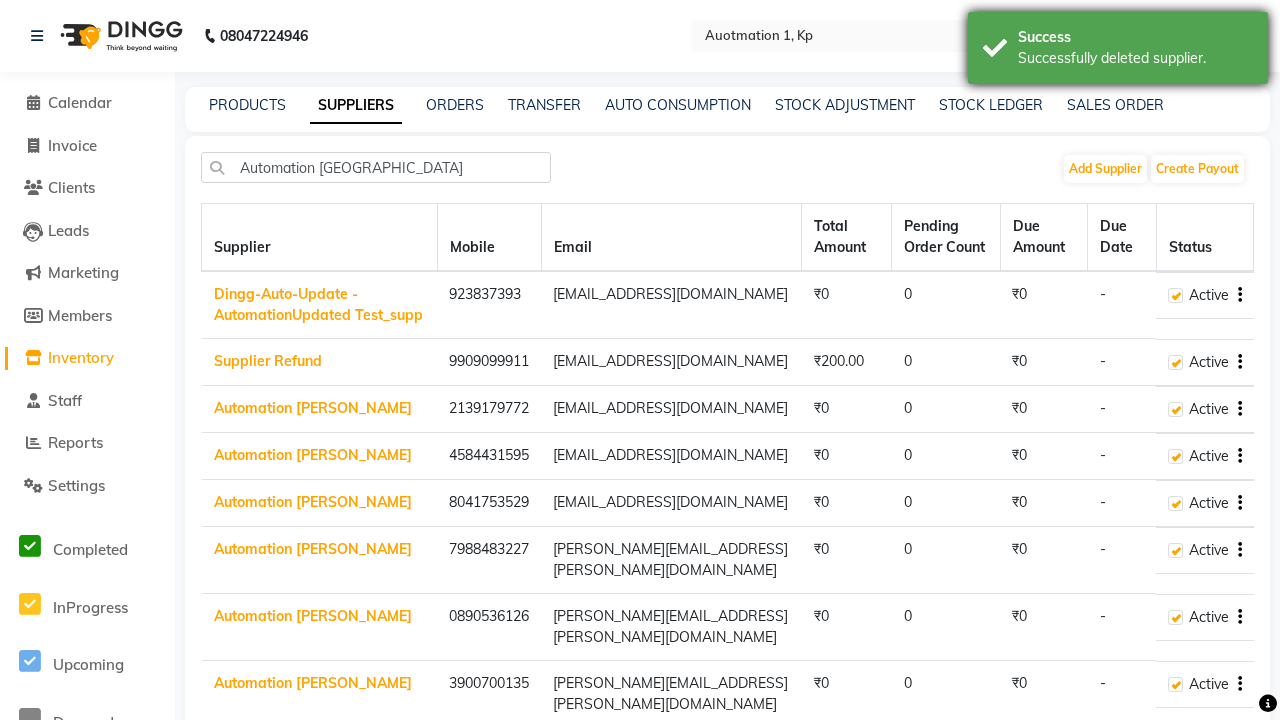 click on "Successfully deleted supplier." at bounding box center (1135, 58) 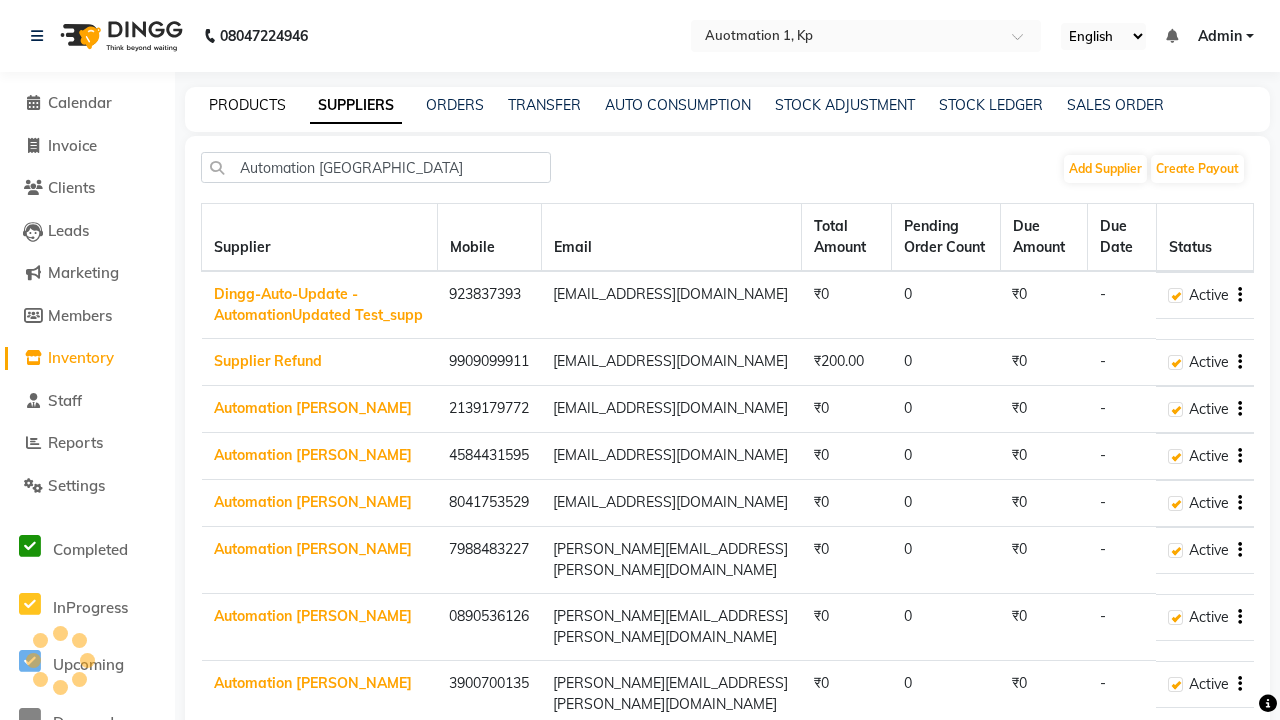 click on "PRODUCTS" 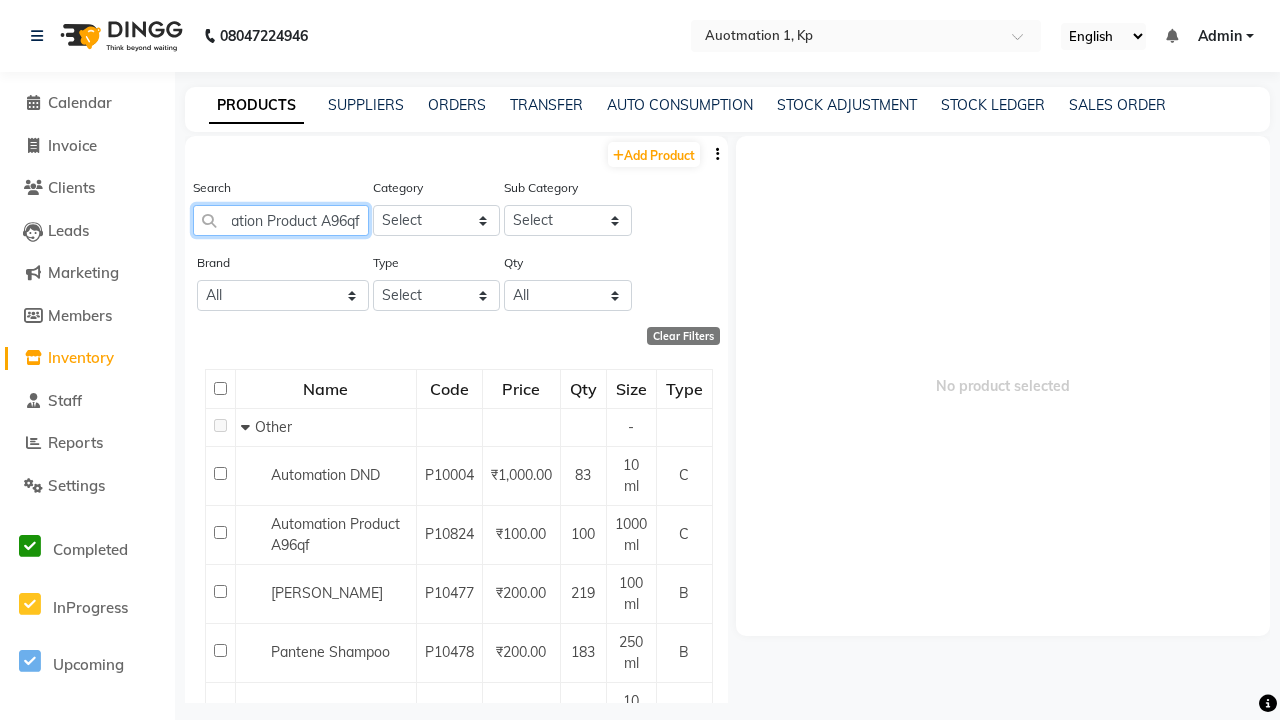 scroll, scrollTop: 0, scrollLeft: 44, axis: horizontal 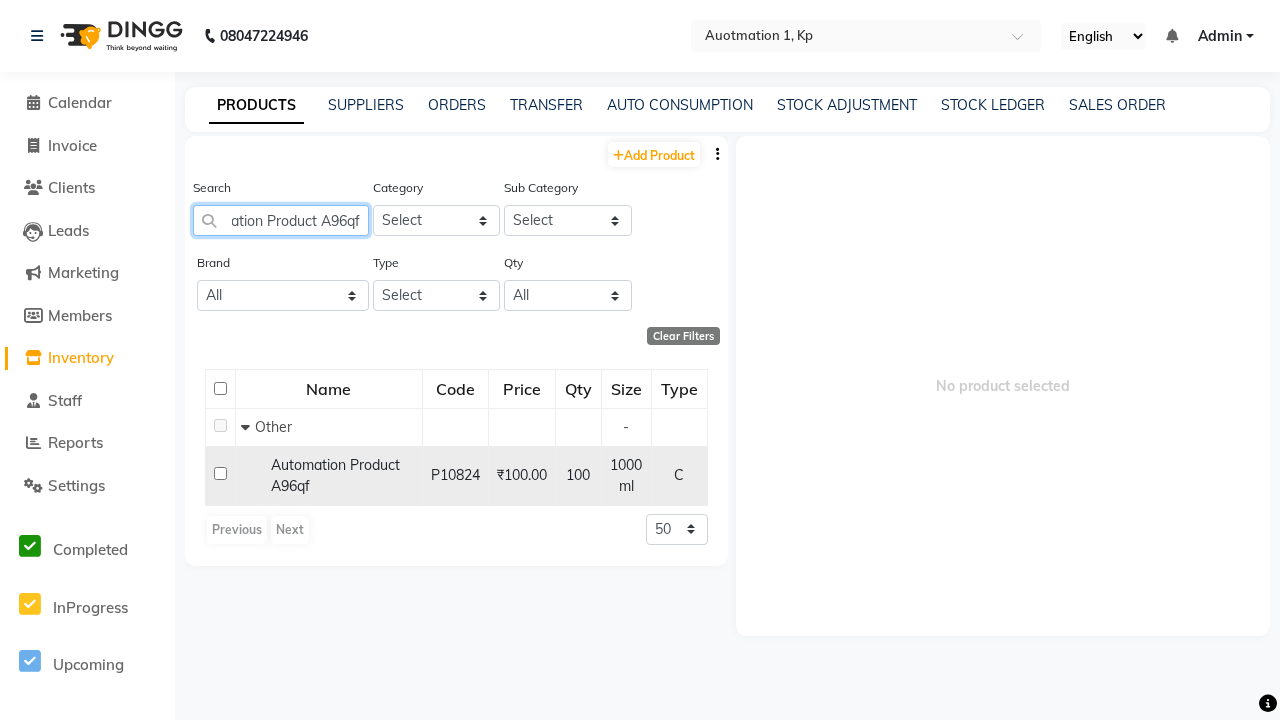 type on "Automation Product A96qf" 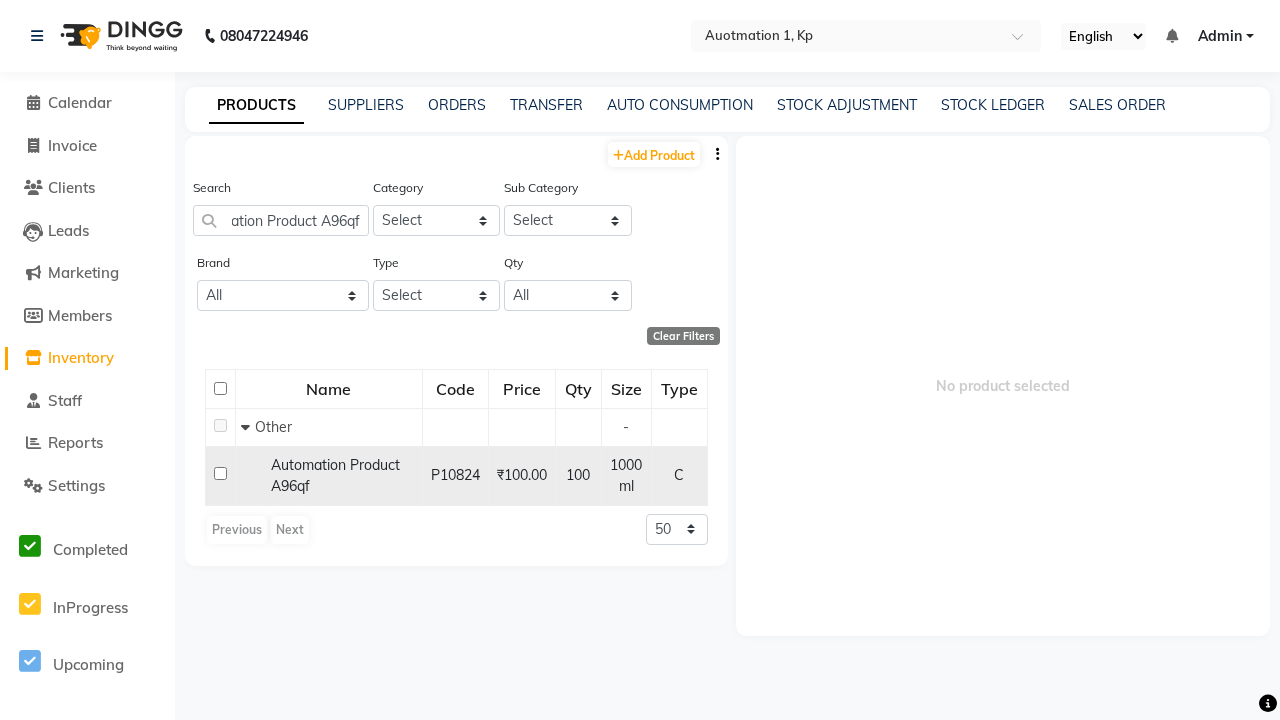 click 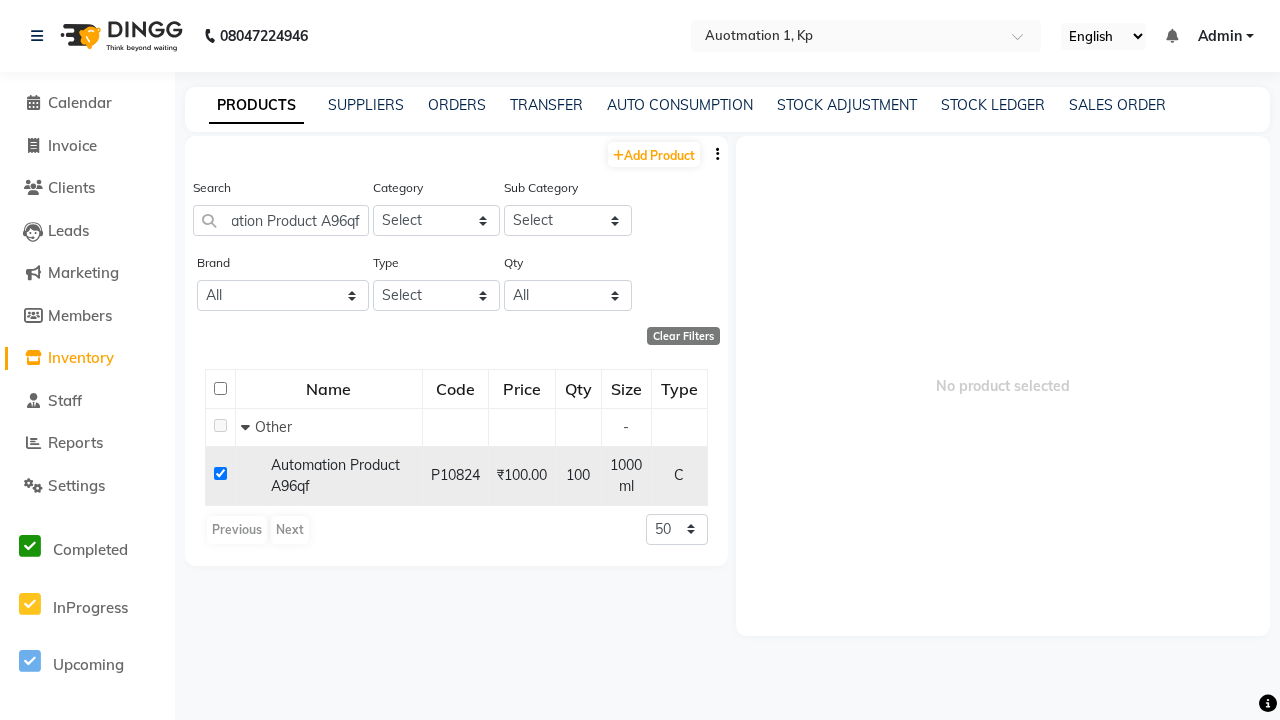checkbox on "true" 